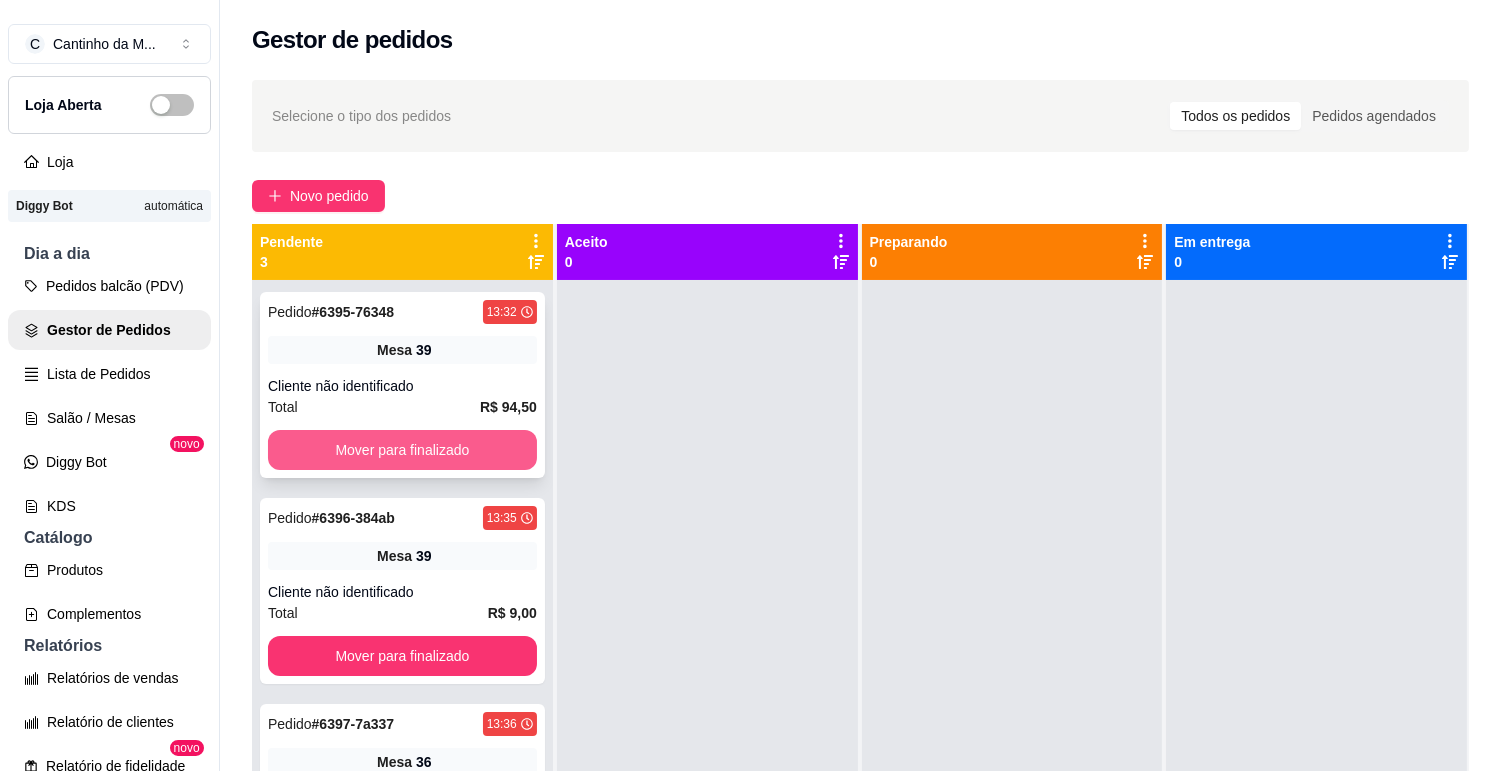 scroll, scrollTop: 0, scrollLeft: 0, axis: both 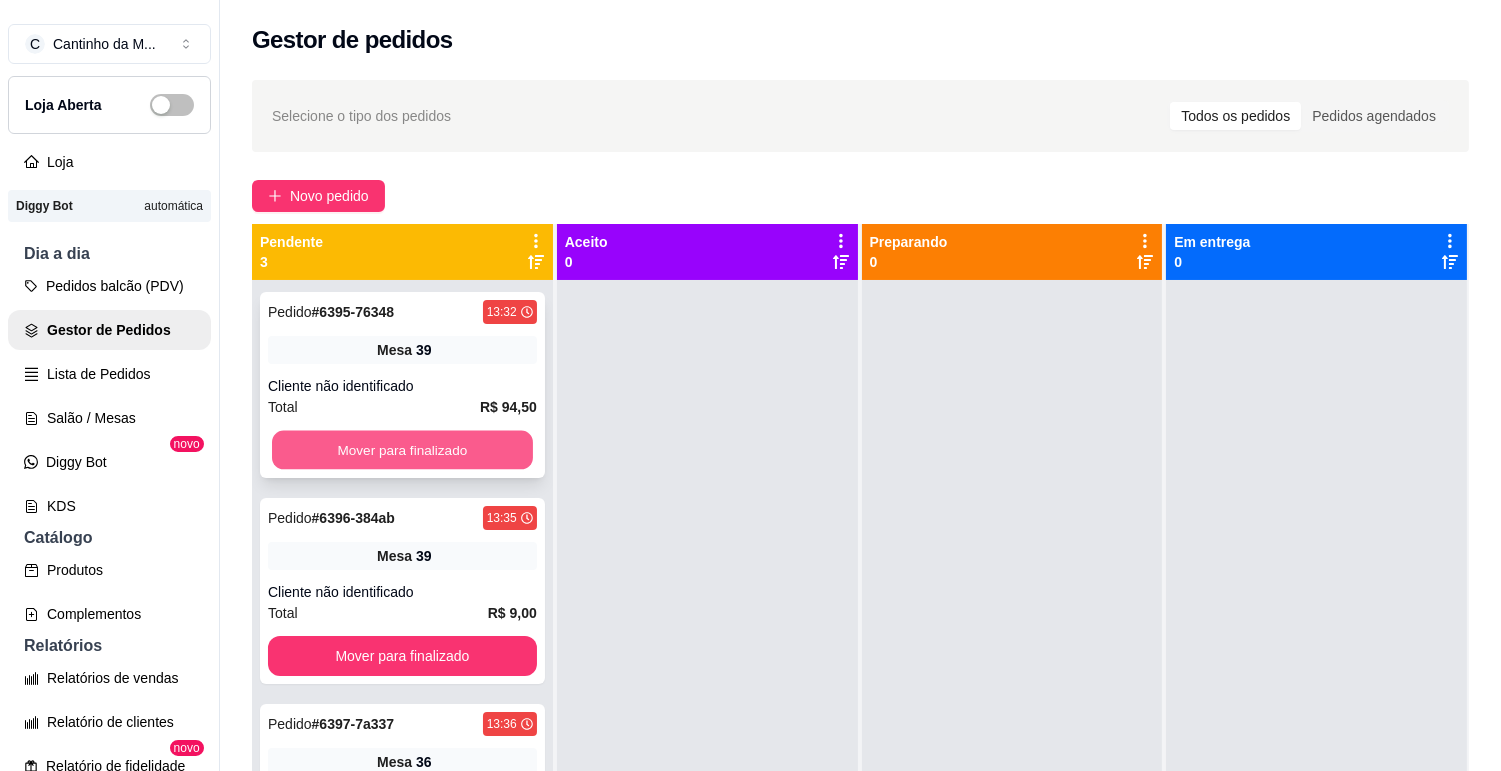click on "Mover para finalizado" at bounding box center (402, 450) 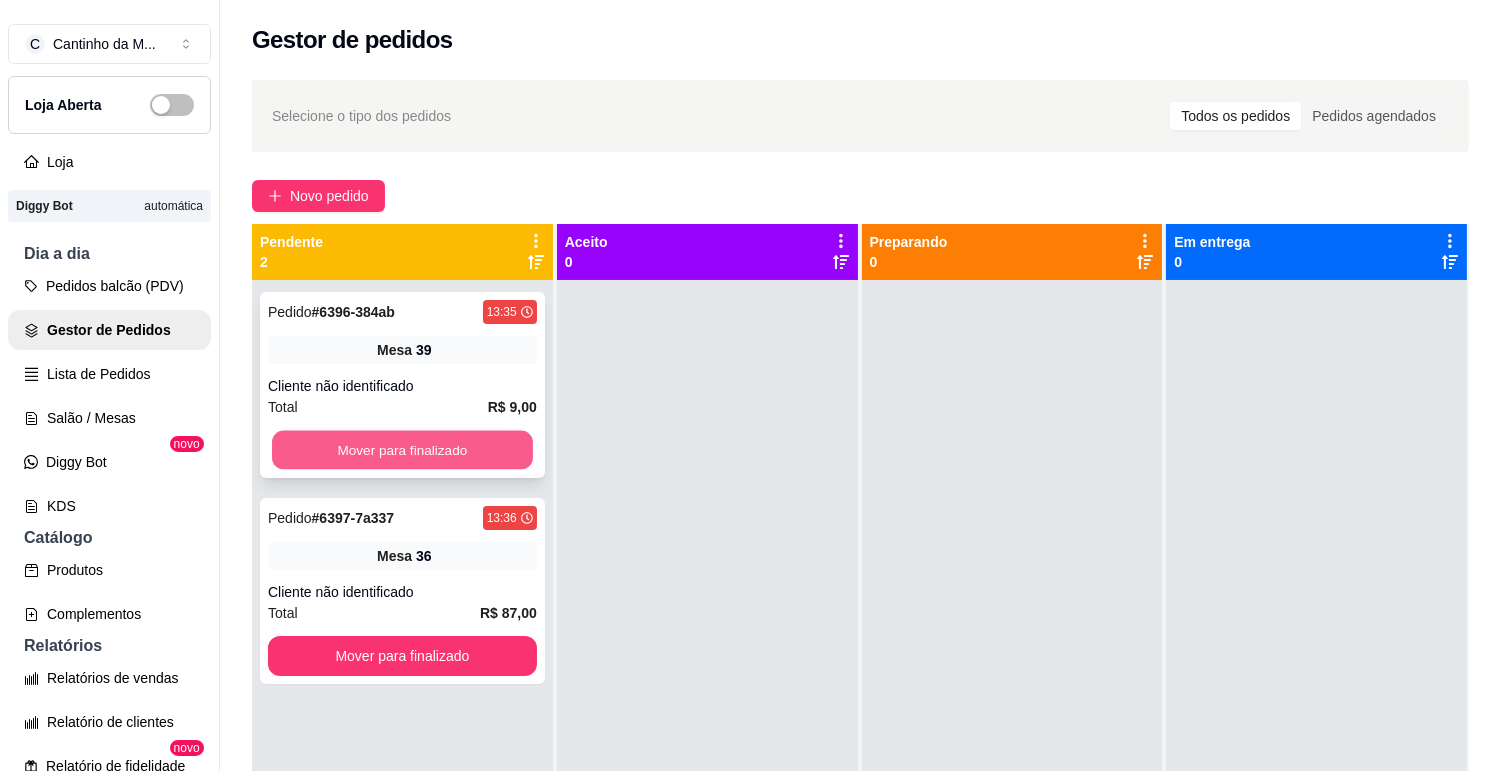 click on "Mover para finalizado" at bounding box center [402, 450] 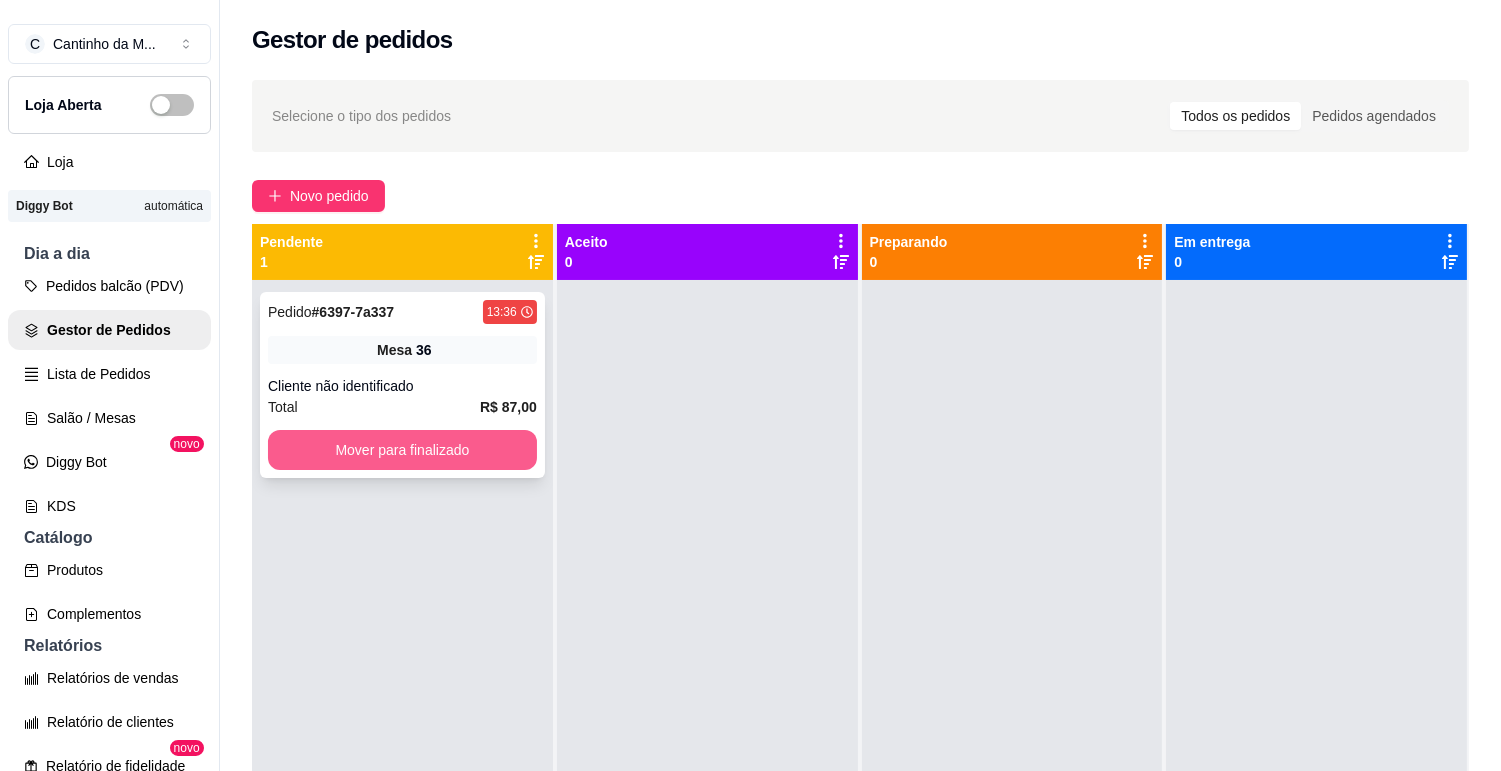 click on "Mover para finalizado" at bounding box center (402, 450) 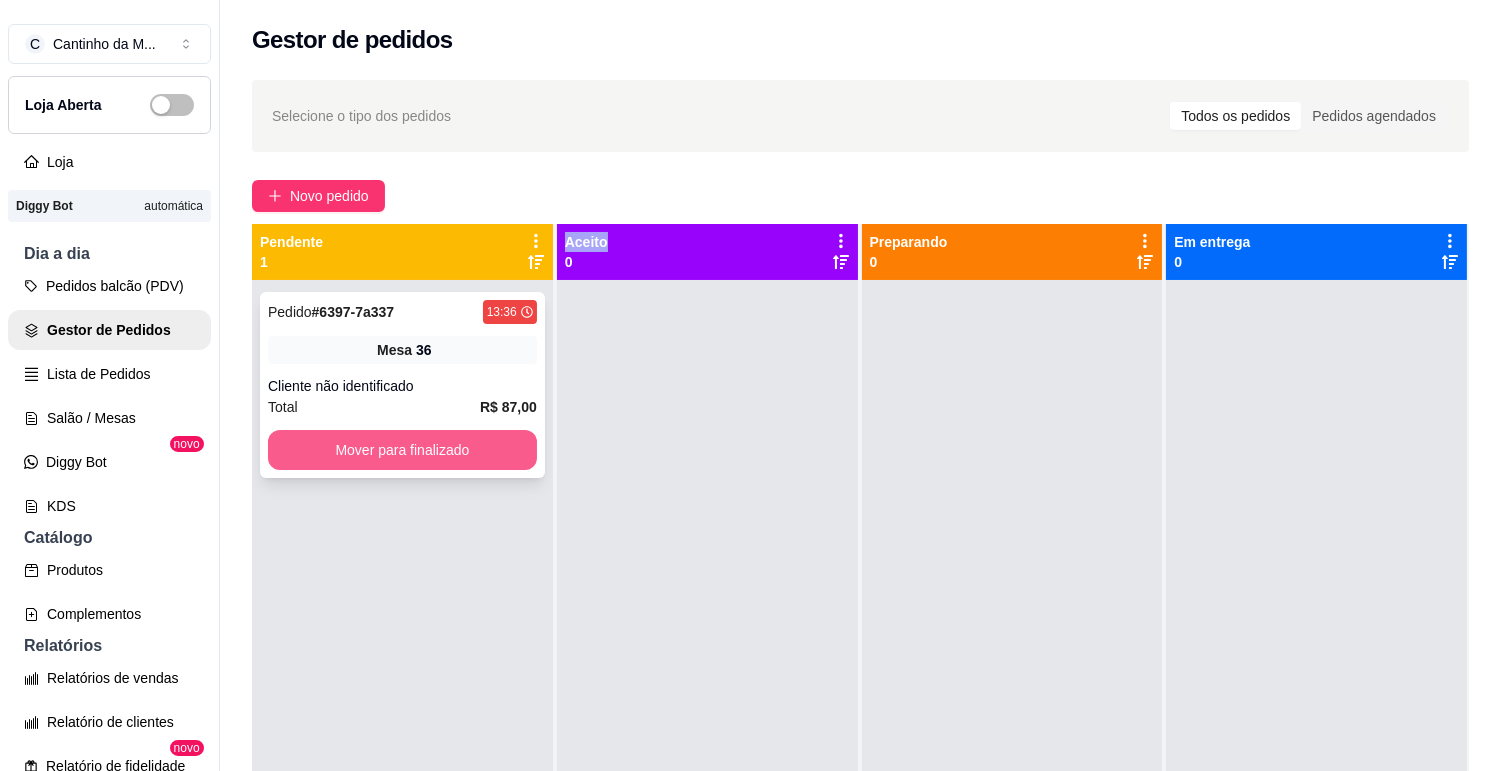 click on "Mover para finalizado" at bounding box center (402, 450) 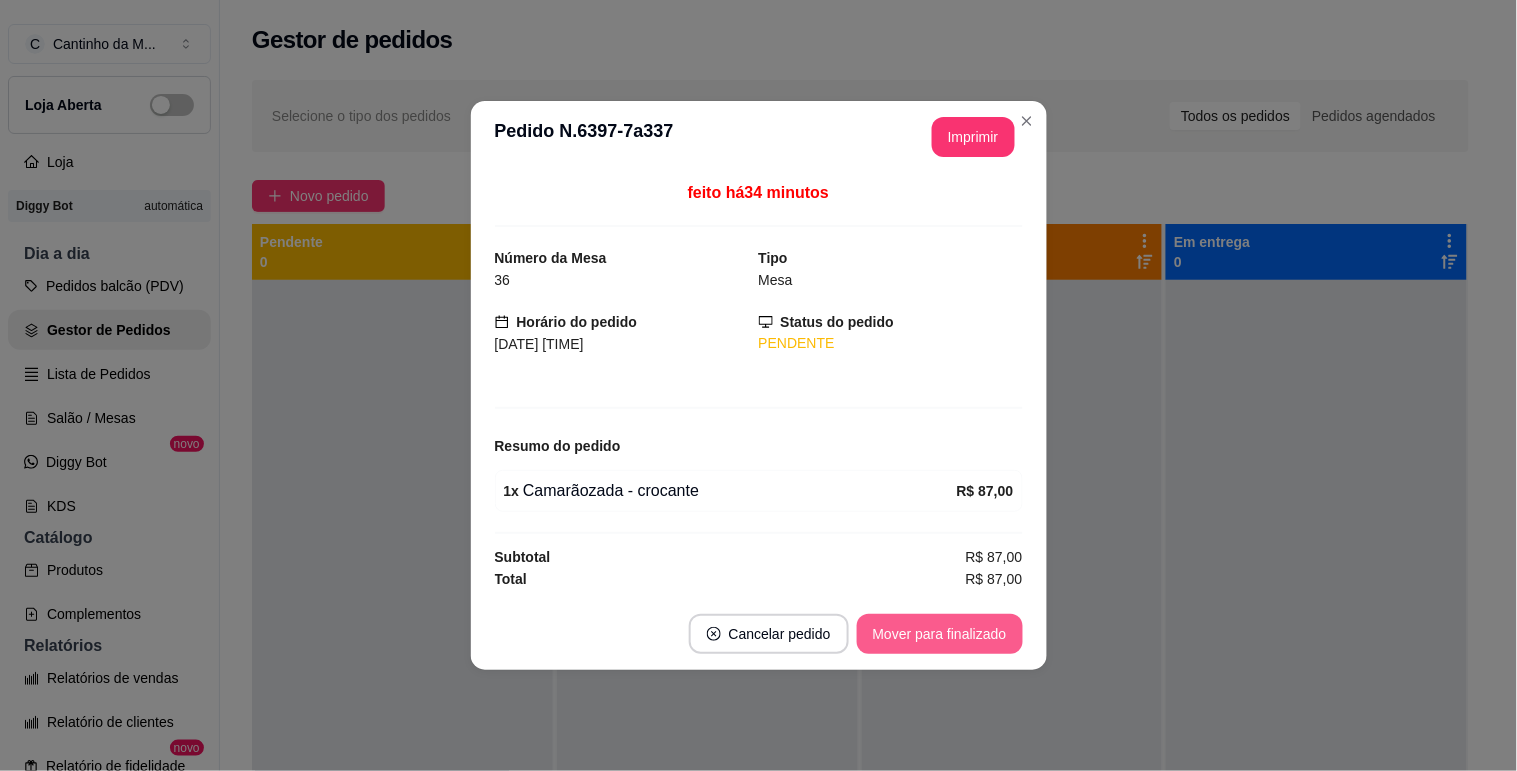 click on "Mover para finalizado" at bounding box center [940, 634] 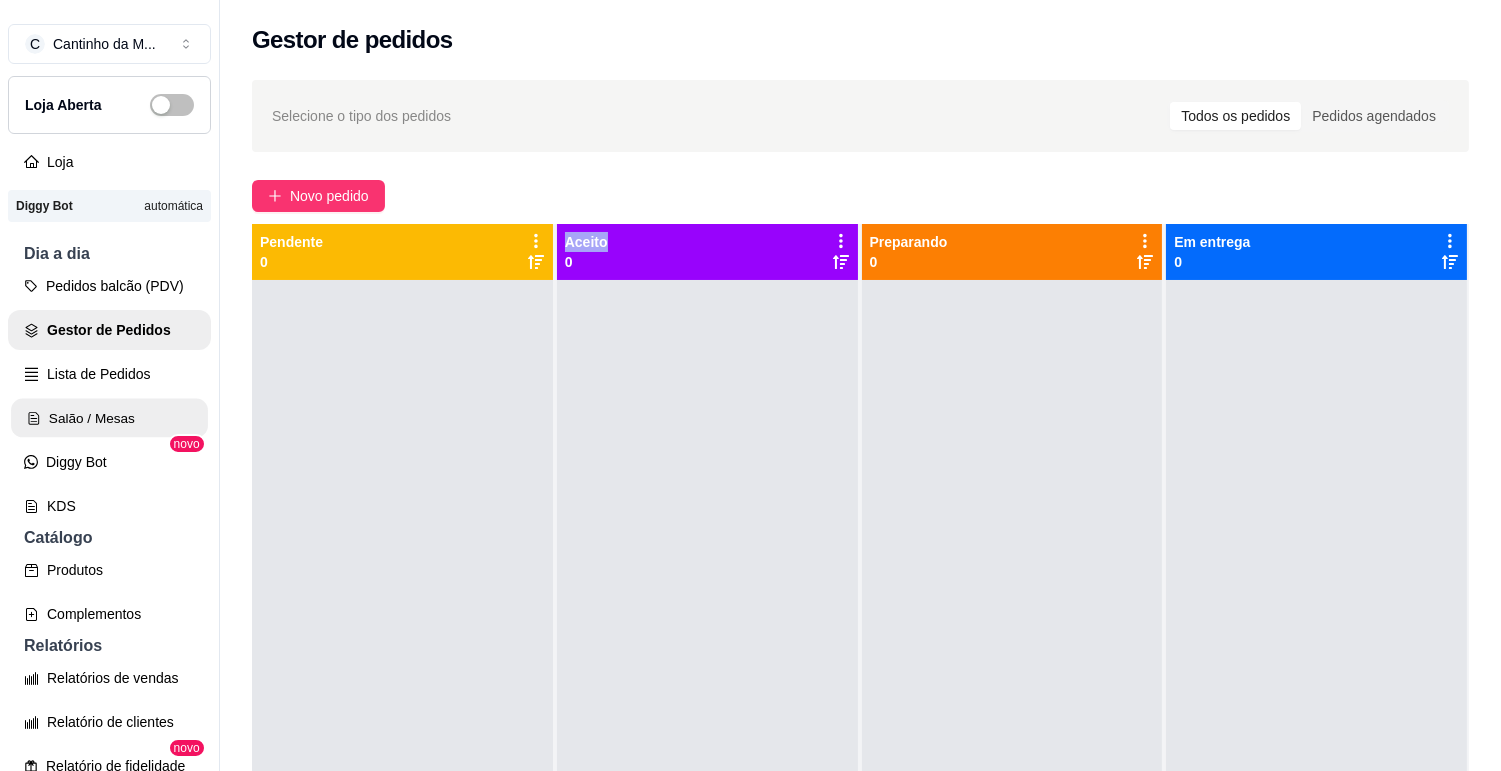 click on "Salão / Mesas" at bounding box center [109, 418] 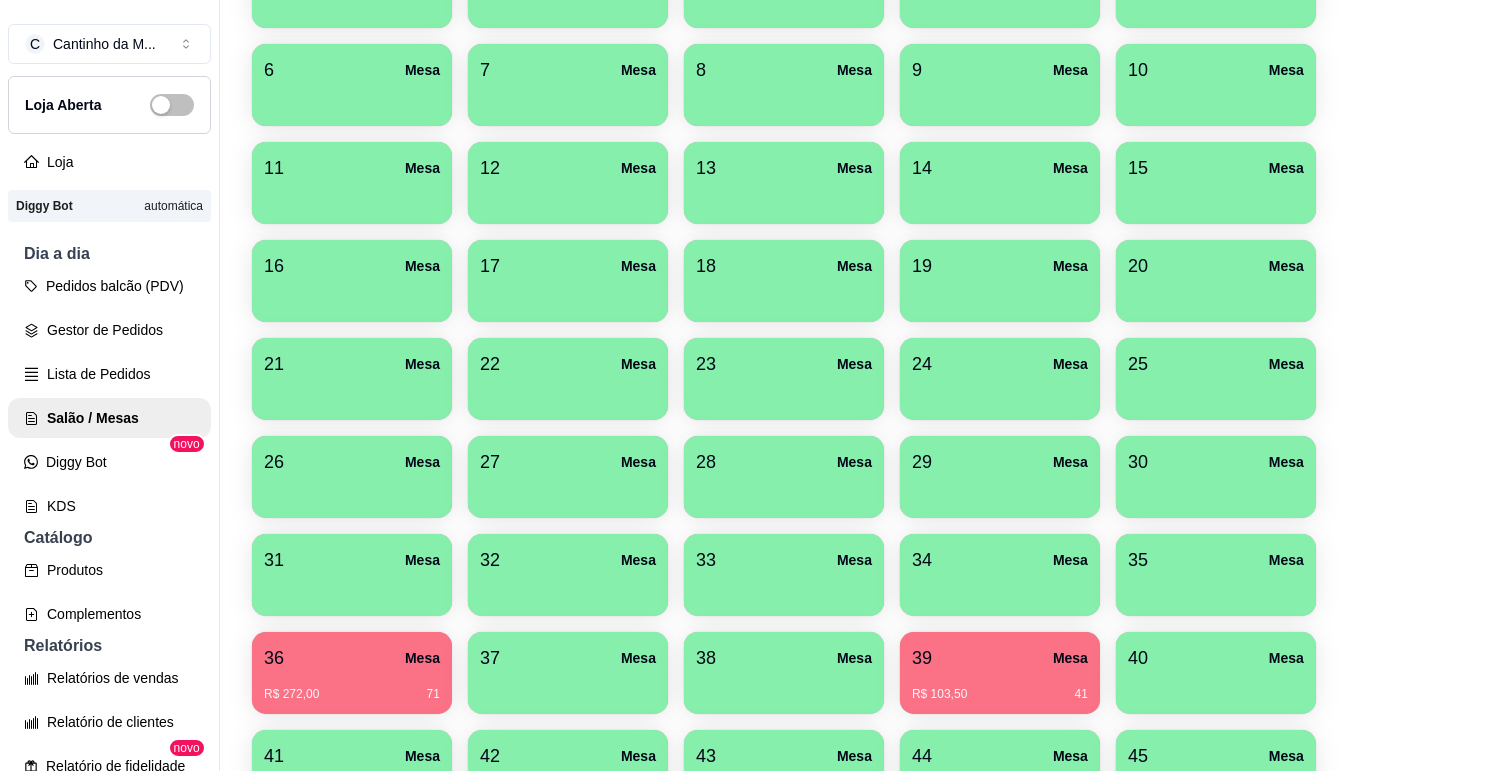 scroll, scrollTop: 555, scrollLeft: 0, axis: vertical 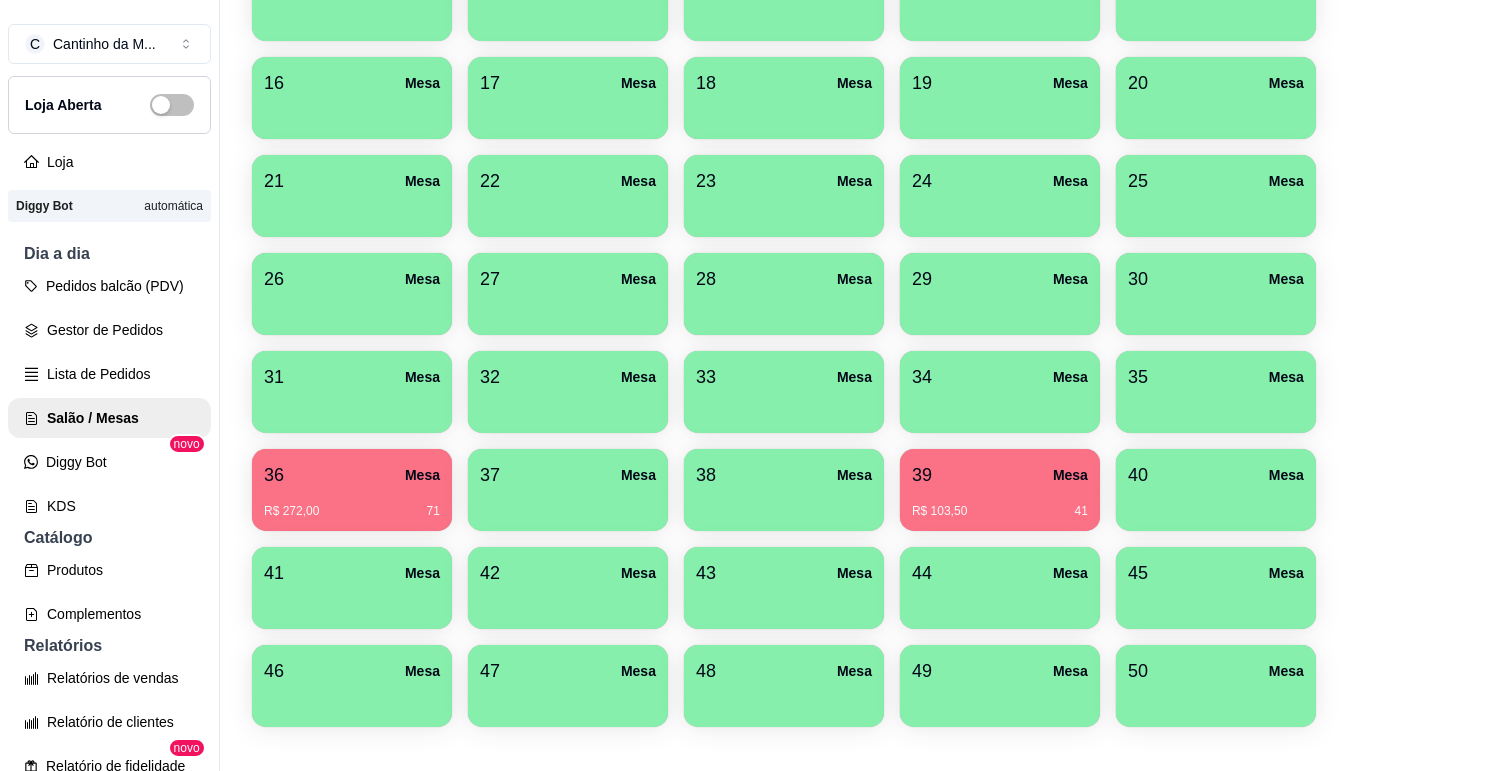 click on "R$ 103,50 41" at bounding box center (1000, 511) 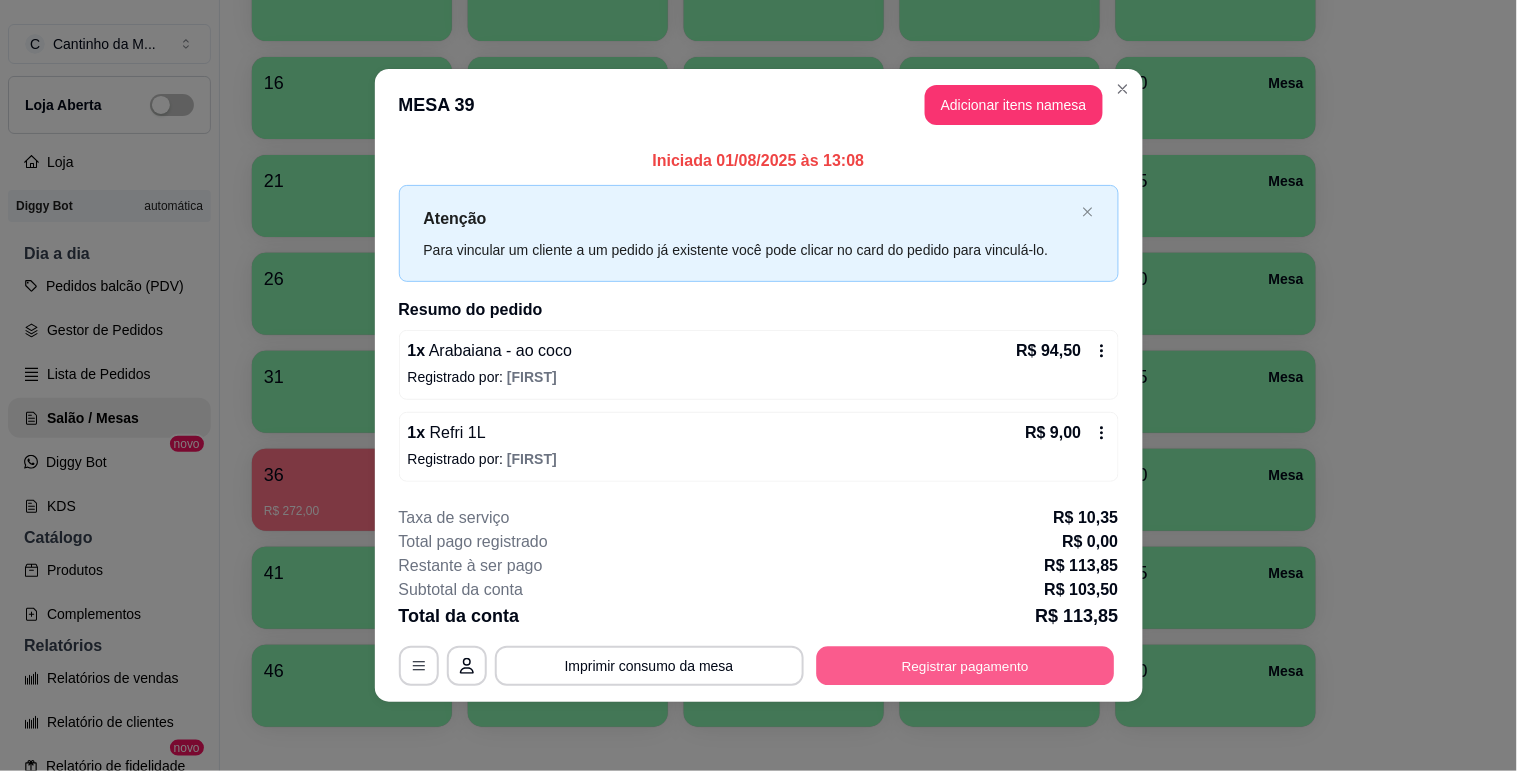 click on "Registrar pagamento" at bounding box center (965, 666) 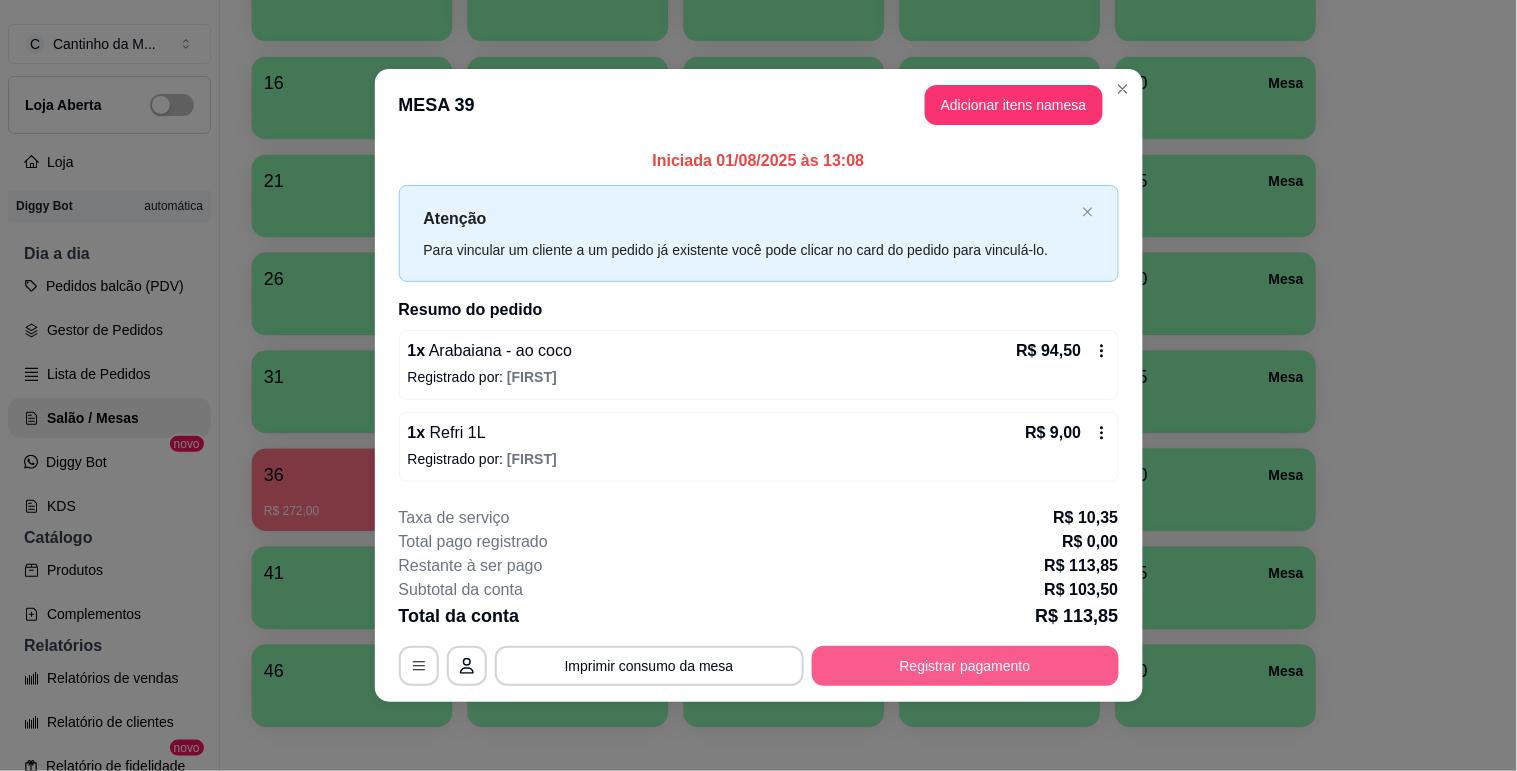 click on "Registrar pagamento" at bounding box center (965, 666) 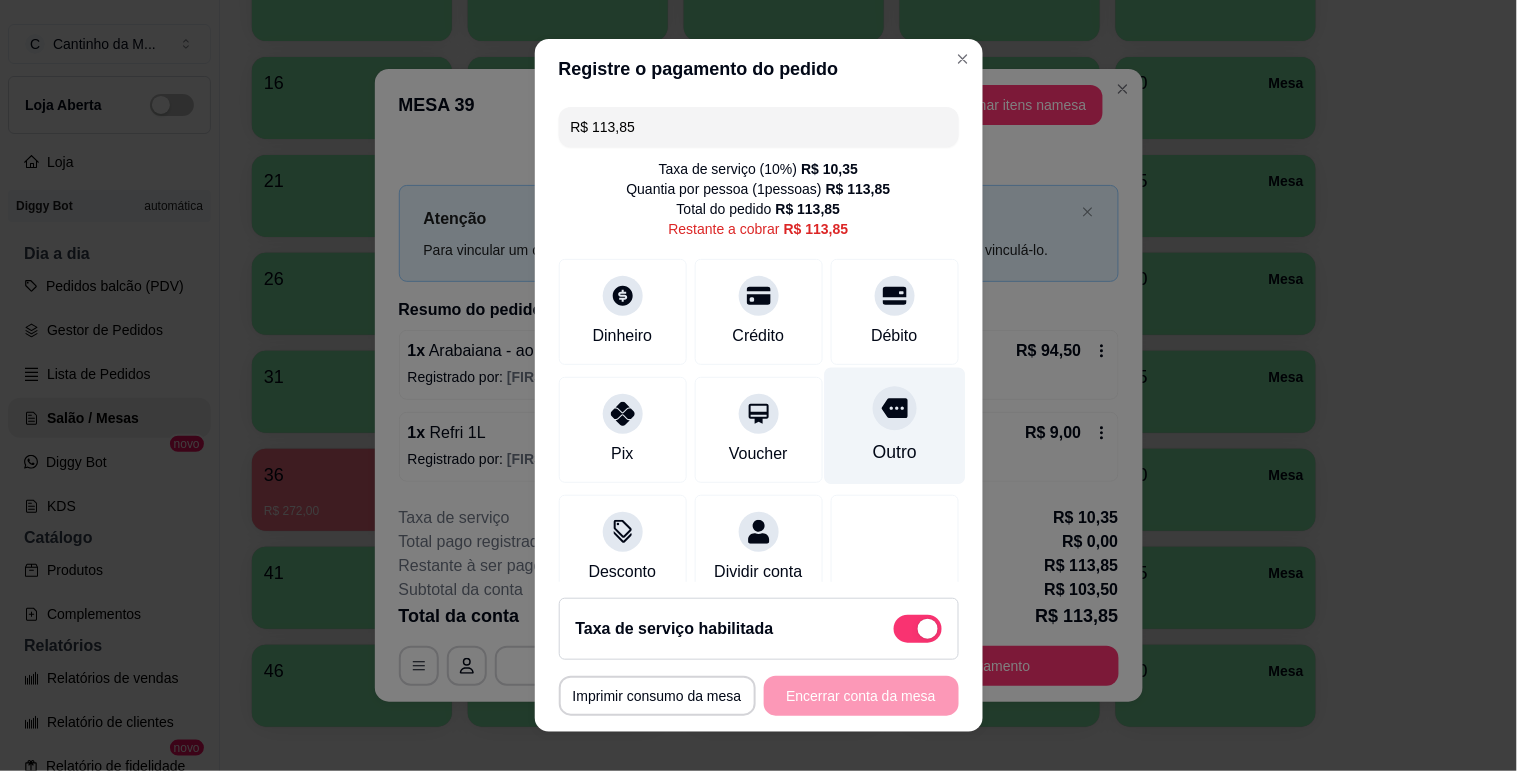 click on "Outro" at bounding box center (894, 425) 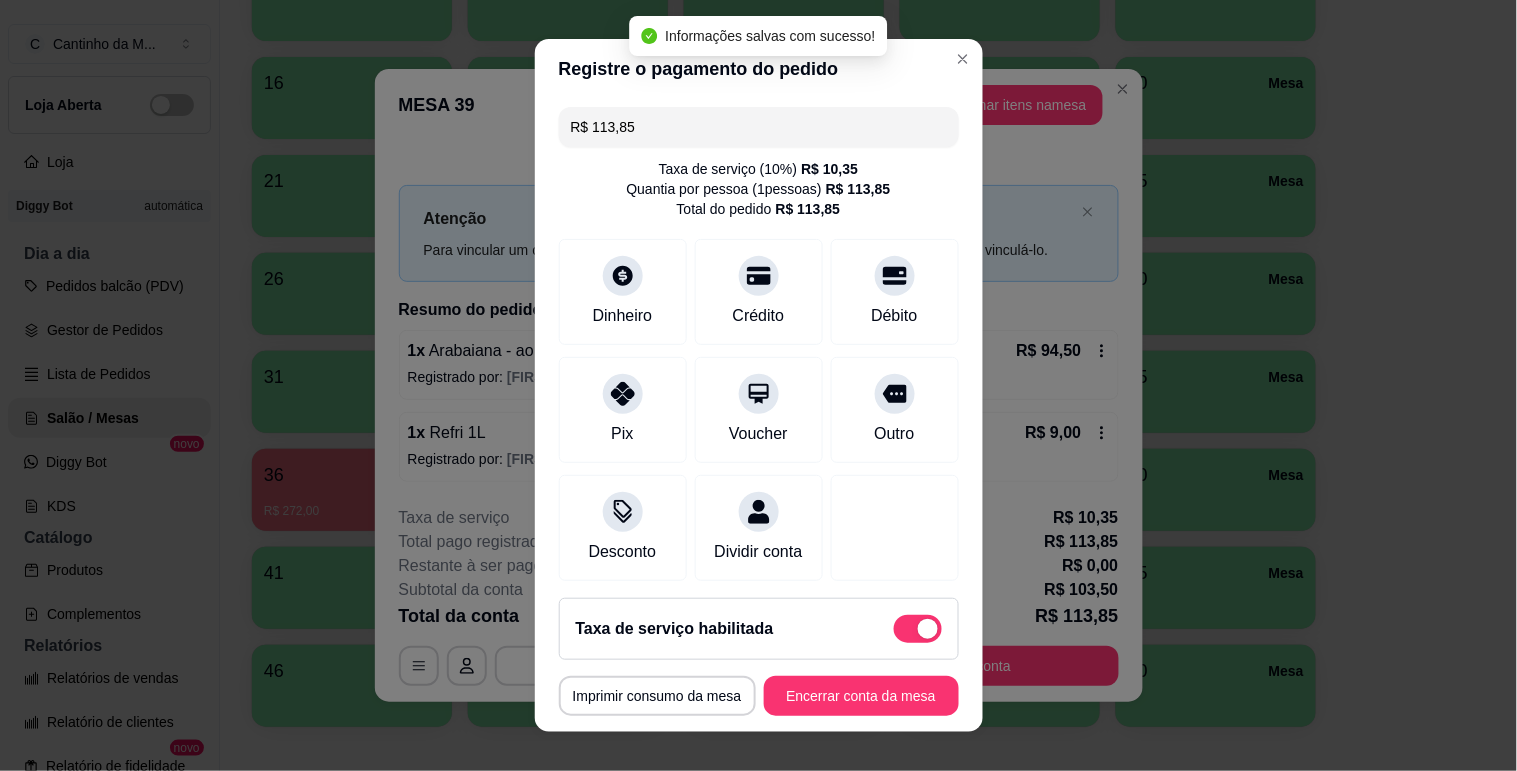 type on "R$ 0,00" 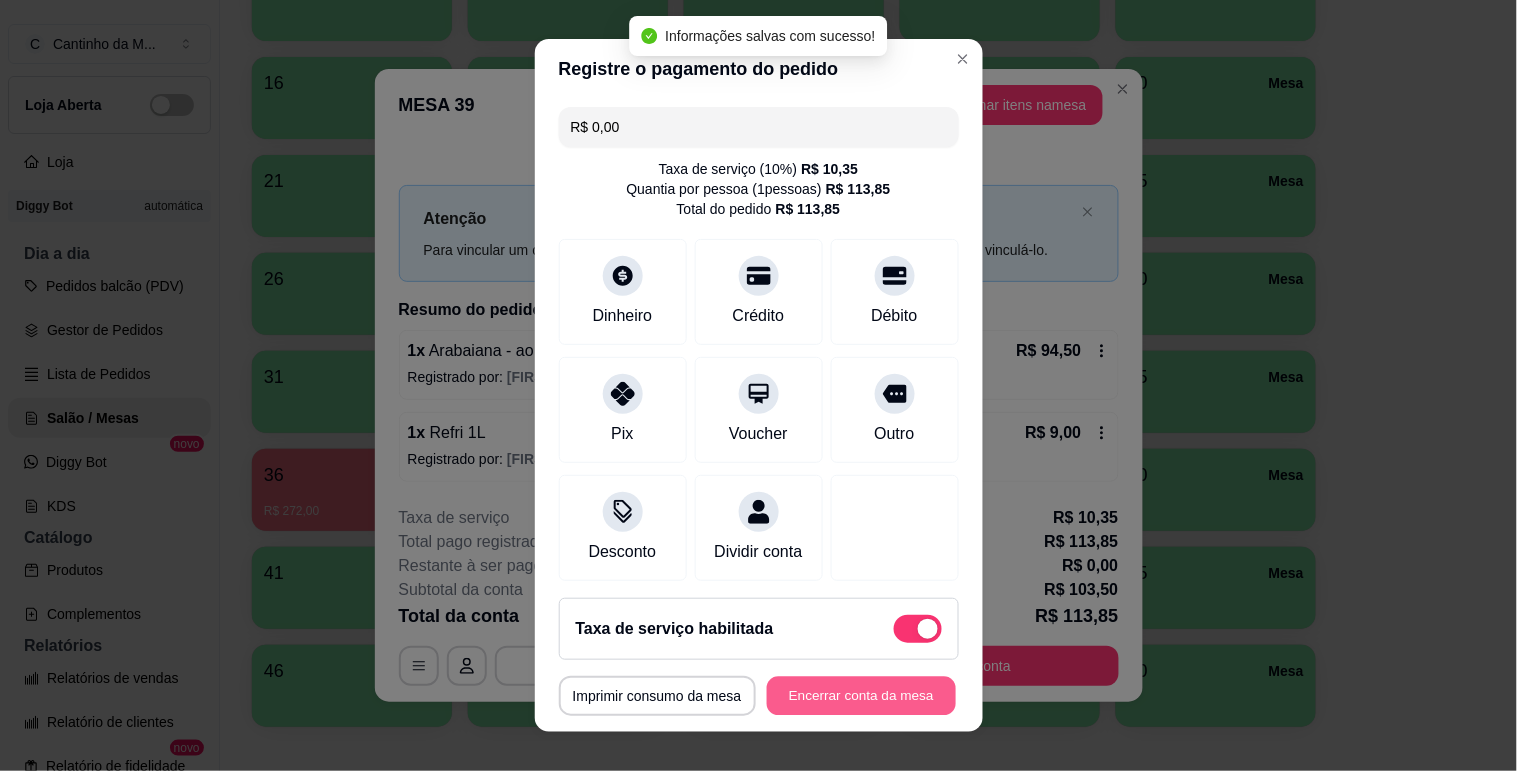 click on "Encerrar conta da mesa" at bounding box center (861, 696) 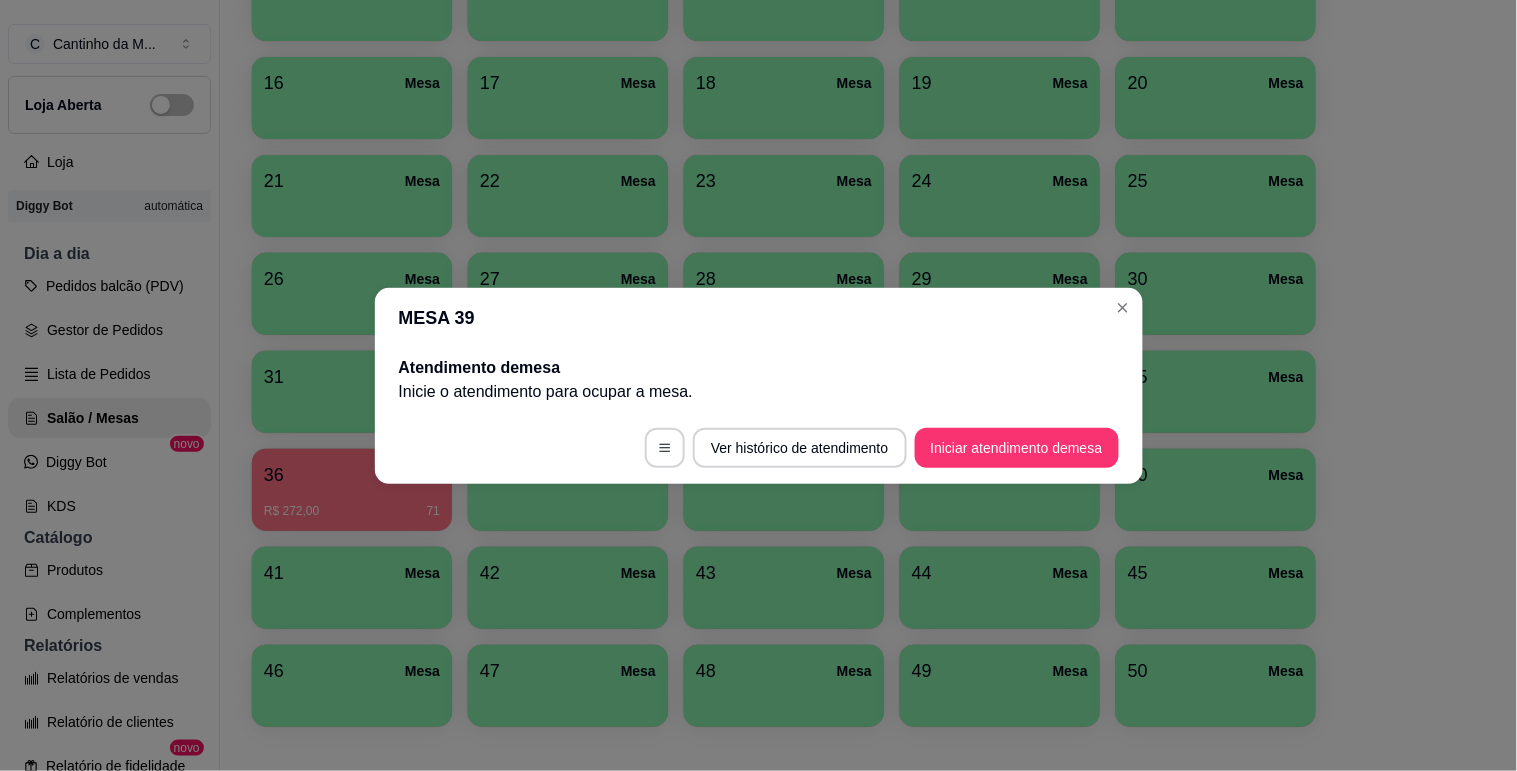 click on "1 Mesa 2 Mesa 3 Mesa 4 Mesa 5 Mesa 6 Mesa 7 Mesa 8 Mesa 9 Mesa 10 Mesa 11 Mesa 12 Mesa 13 Mesa 14 Mesa 15 Mesa 16 Mesa 17 Mesa 18 Mesa 19 Mesa 20 Mesa 21 Mesa 22 Mesa 23 Mesa 24 Mesa 25 Mesa 26 Mesa 27 Mesa 28 Mesa 29 Mesa 30 Mesa 31 Mesa 32 Mesa 33 Mesa 34 Mesa 35 Mesa 36 Mesa R$ 272,00 71 37 Mesa 38 Mesa 39 Mesa 40 Mesa 41 Mesa 42 Mesa 43 Mesa 44 Mesa 45 Mesa 46 Mesa 47 Mesa 48 Mesa 49 Mesa 50 Mesa" at bounding box center [860, 245] 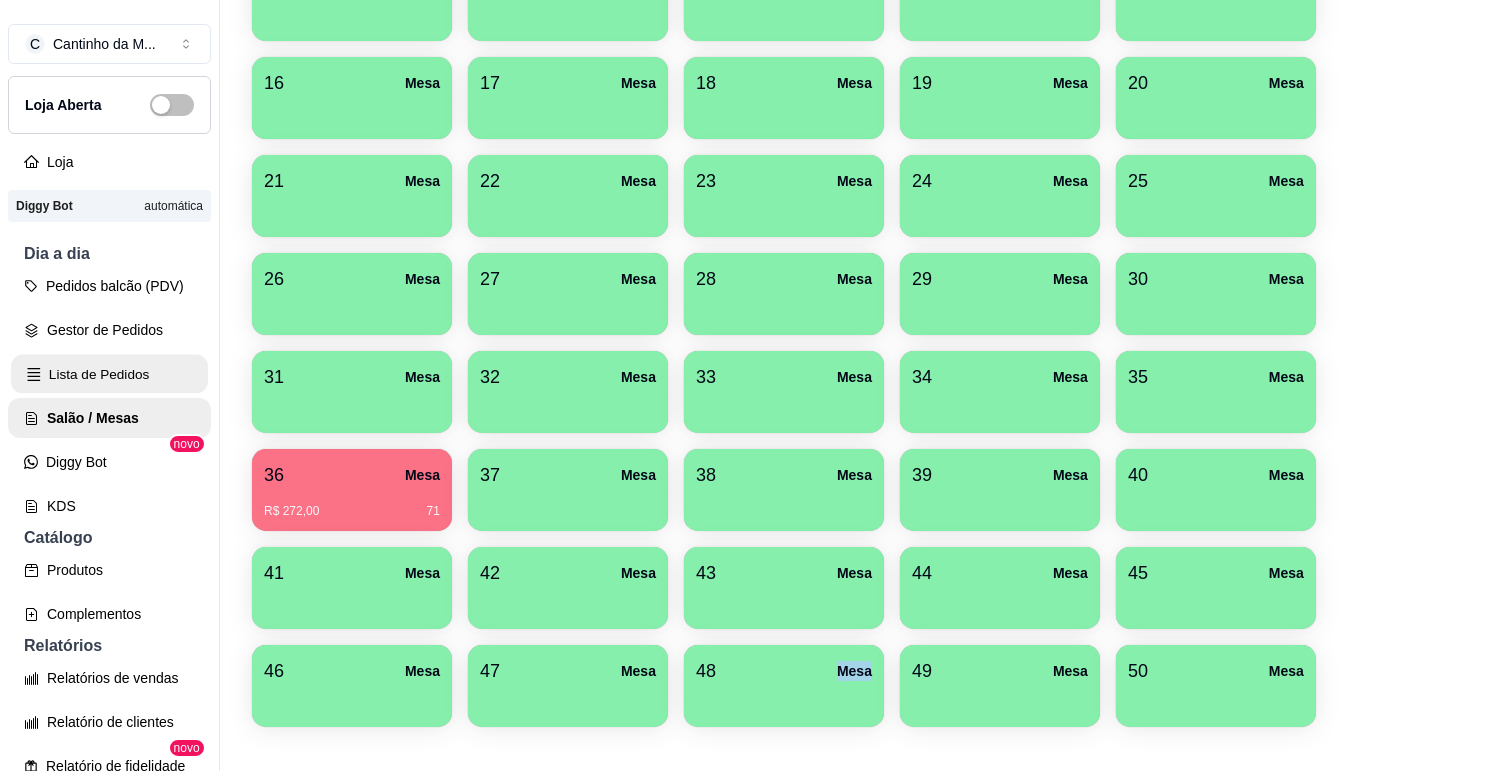 click on "Lista de Pedidos" at bounding box center (109, 374) 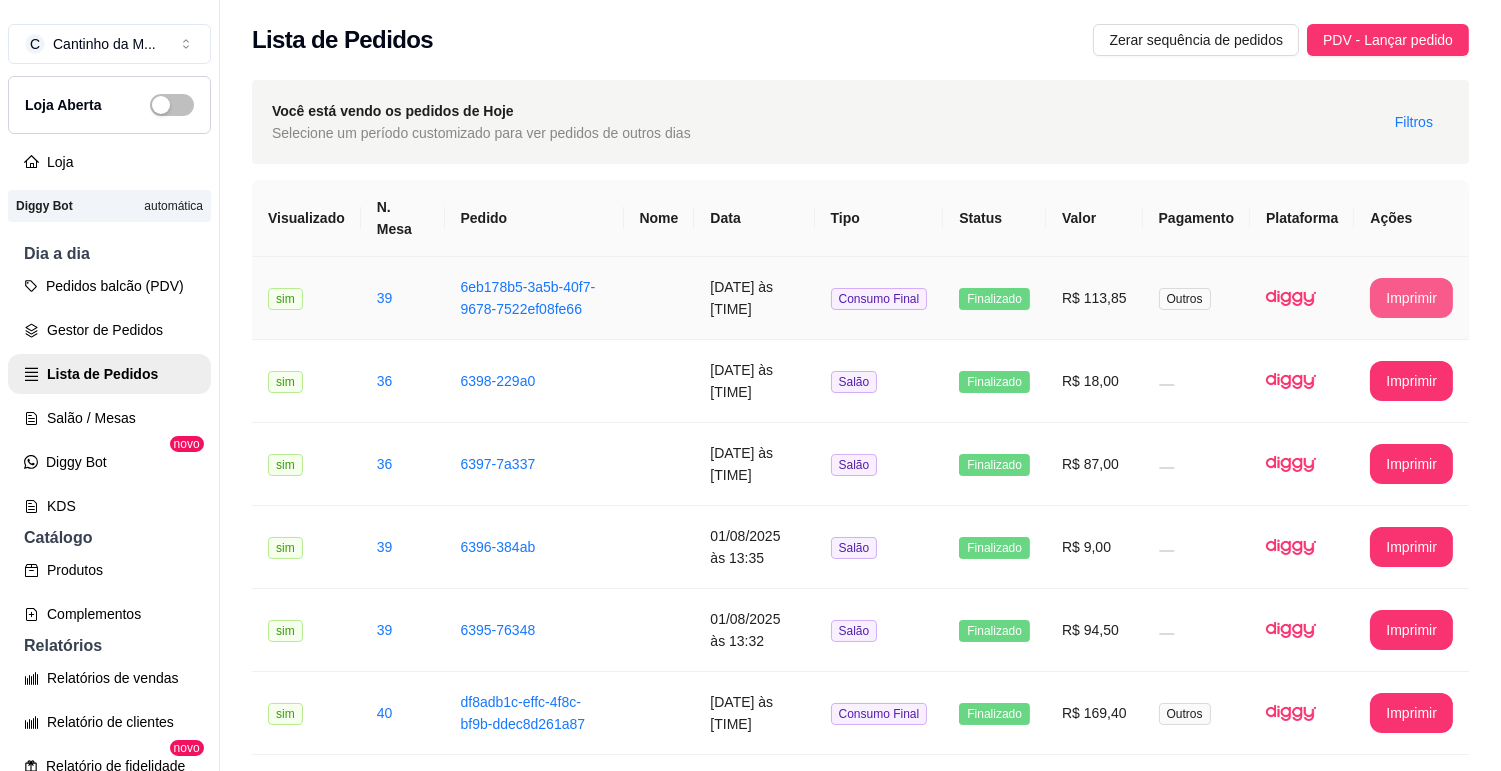 click on "Imprimir" at bounding box center [1411, 298] 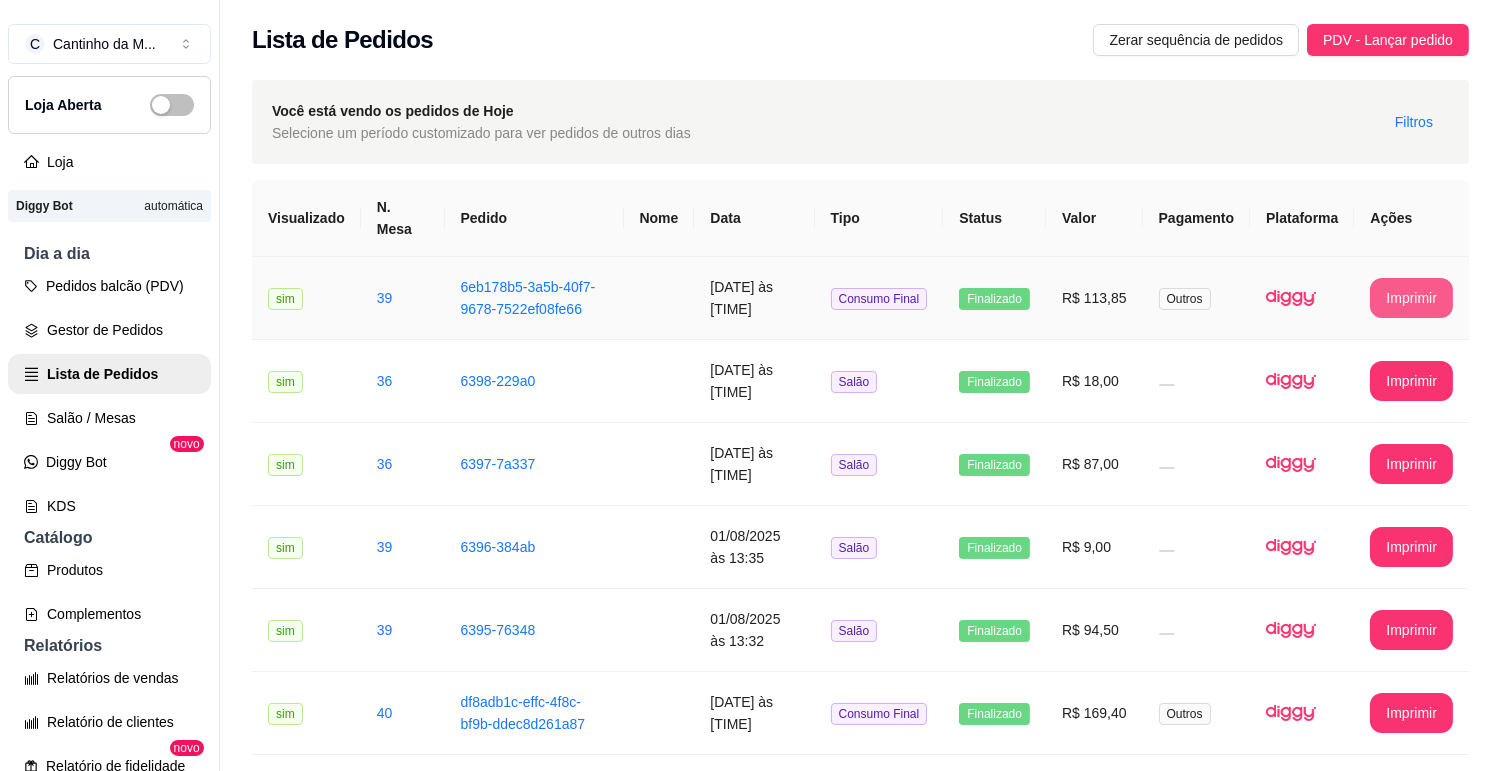 scroll, scrollTop: 0, scrollLeft: 0, axis: both 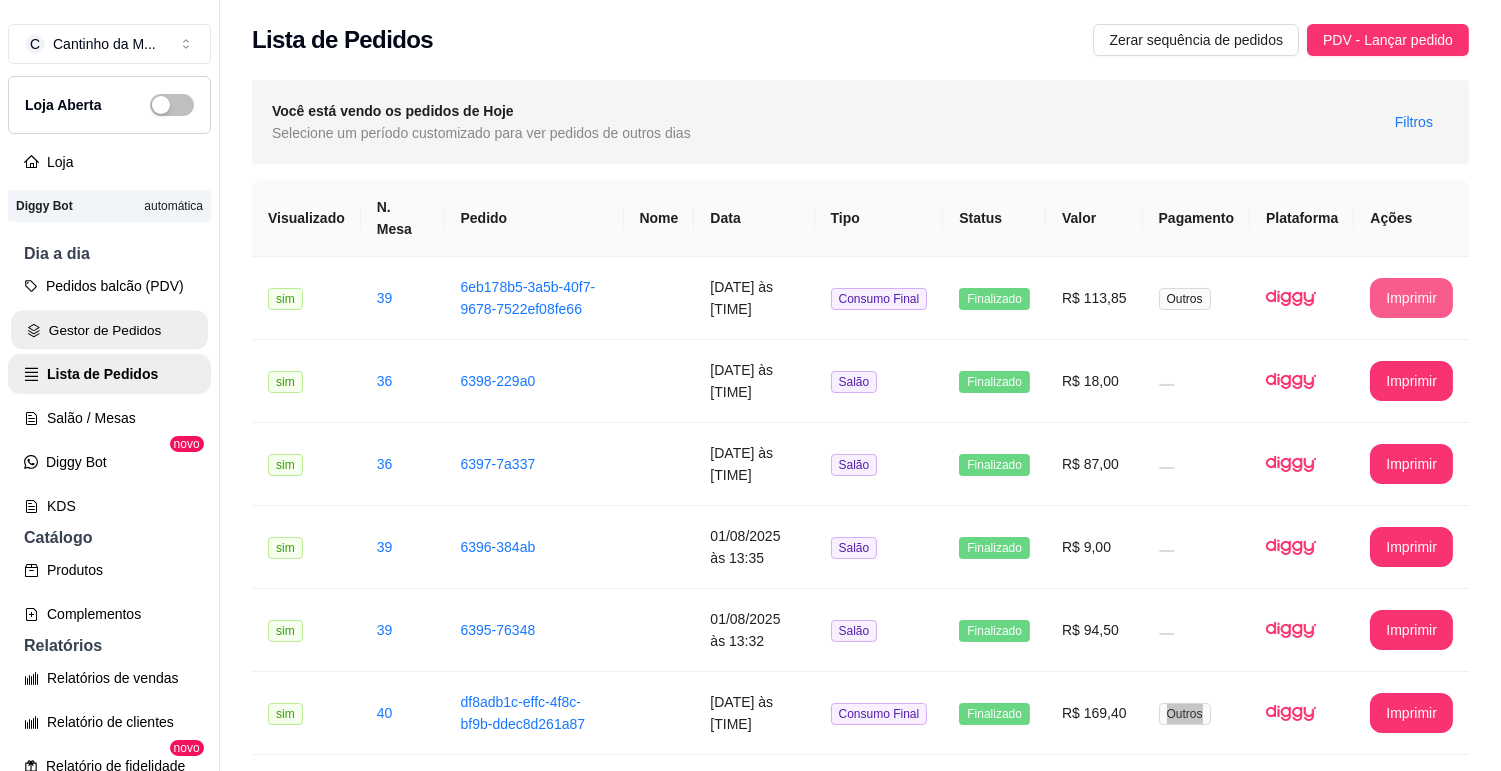 click on "Gestor de Pedidos" at bounding box center (109, 330) 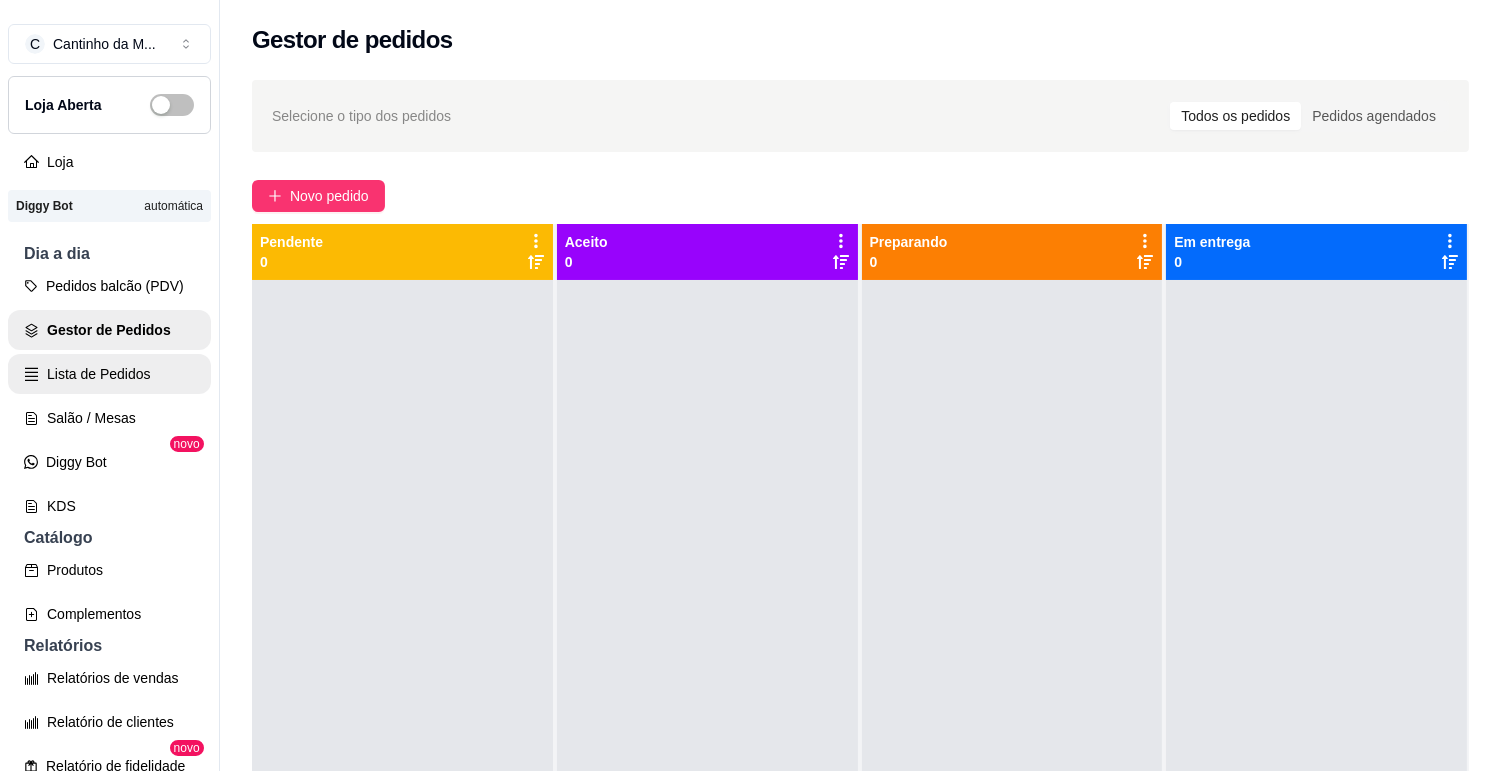 click on "Lista de Pedidos" at bounding box center [109, 374] 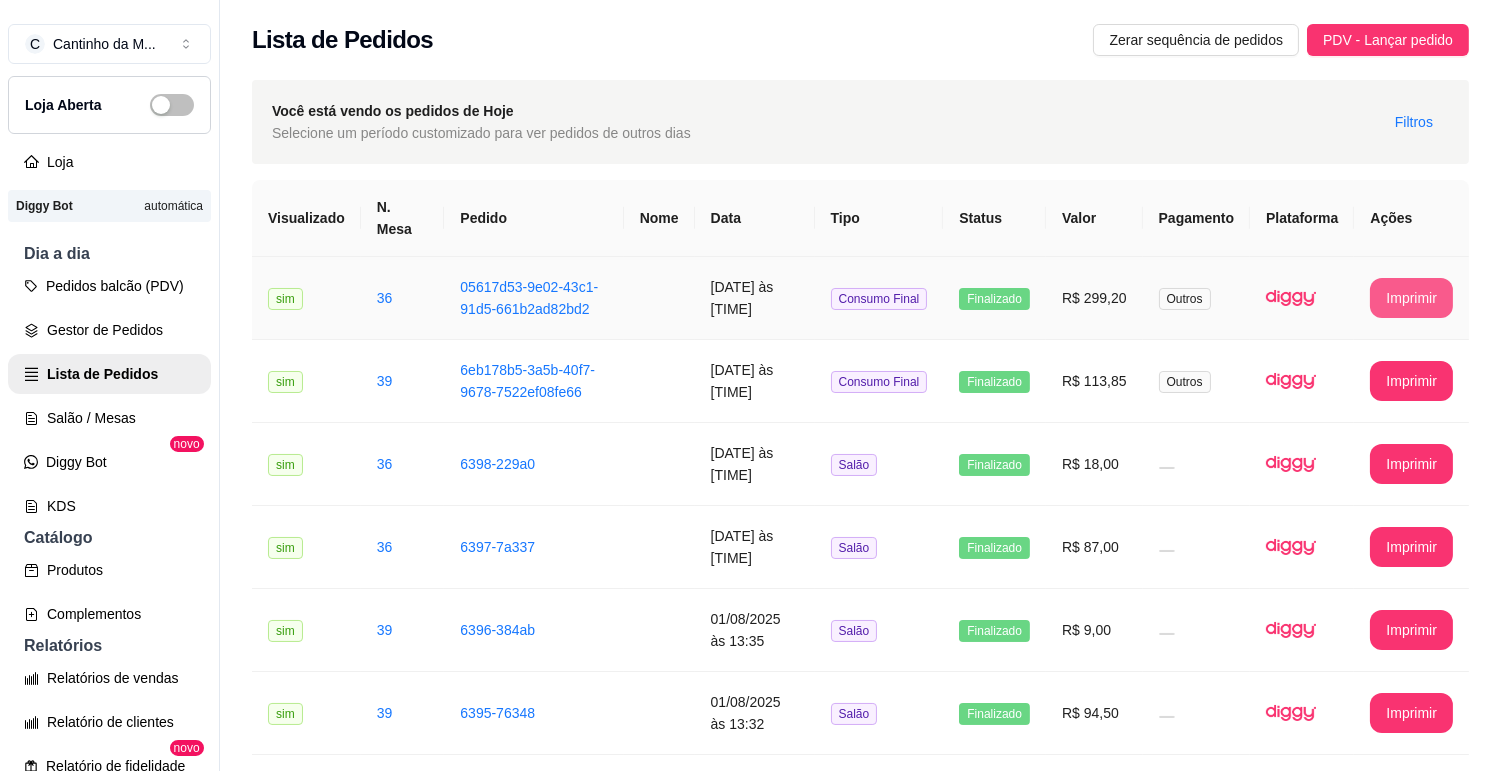 click on "Imprimir" at bounding box center (1411, 298) 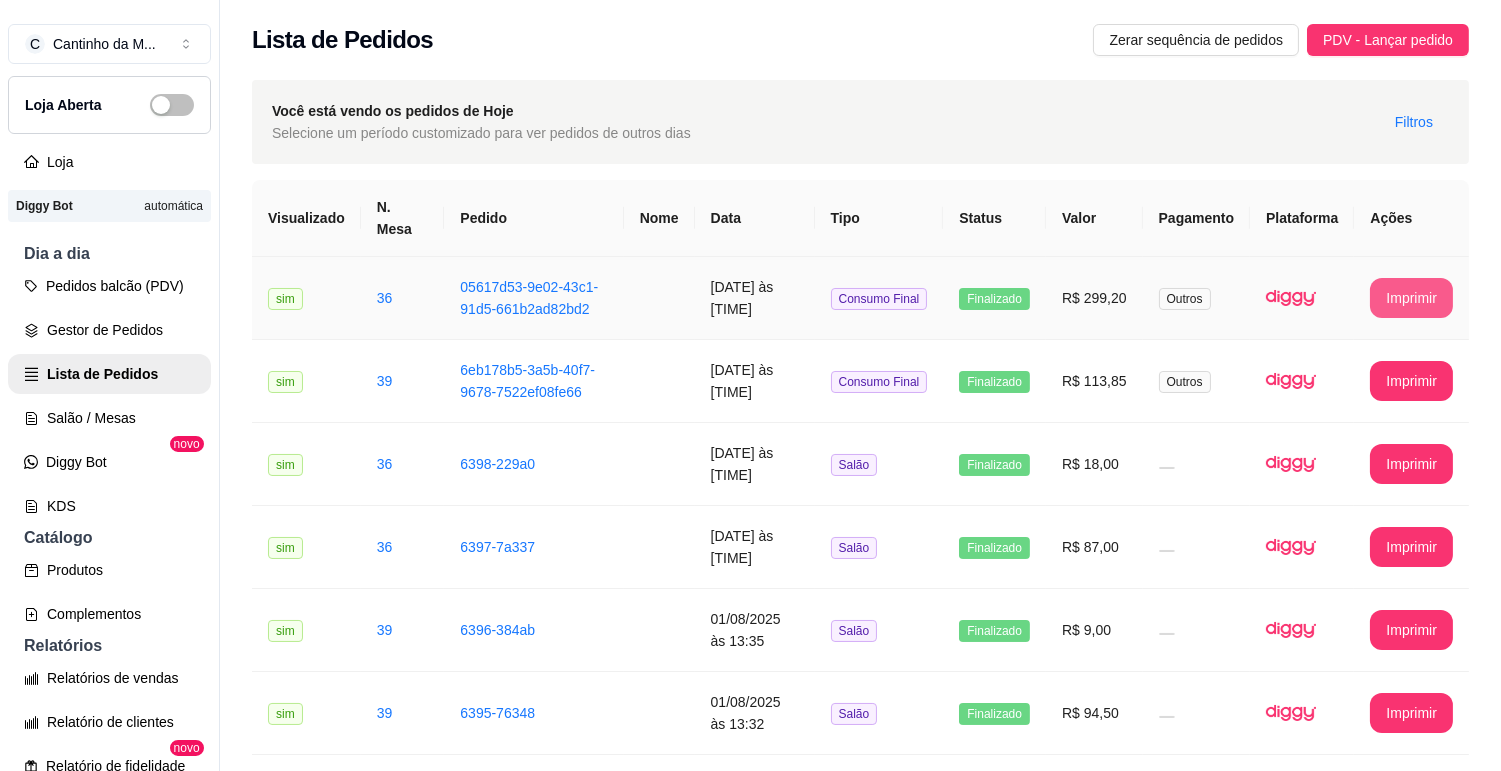 scroll, scrollTop: 0, scrollLeft: 0, axis: both 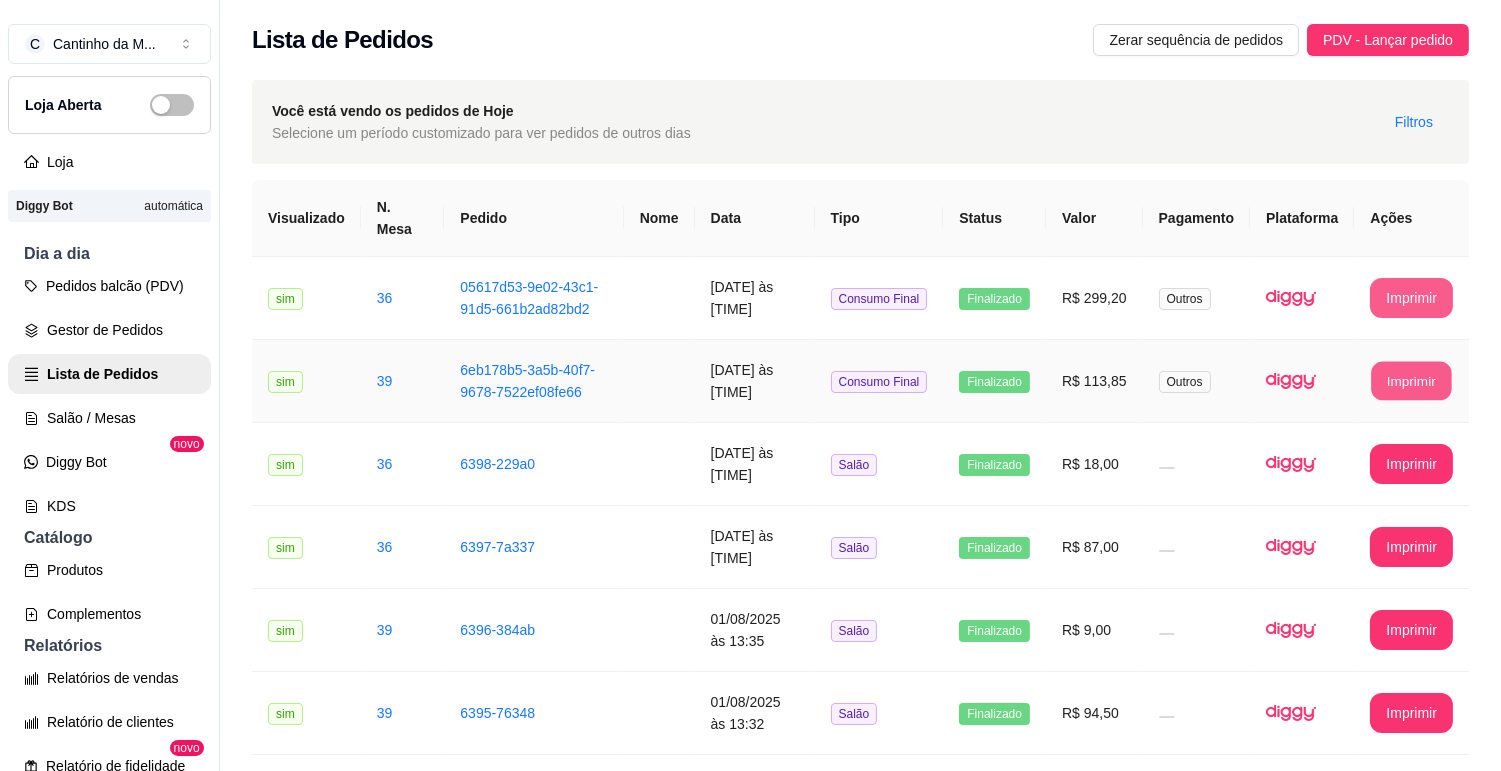 click on "Imprimir" at bounding box center (1412, 381) 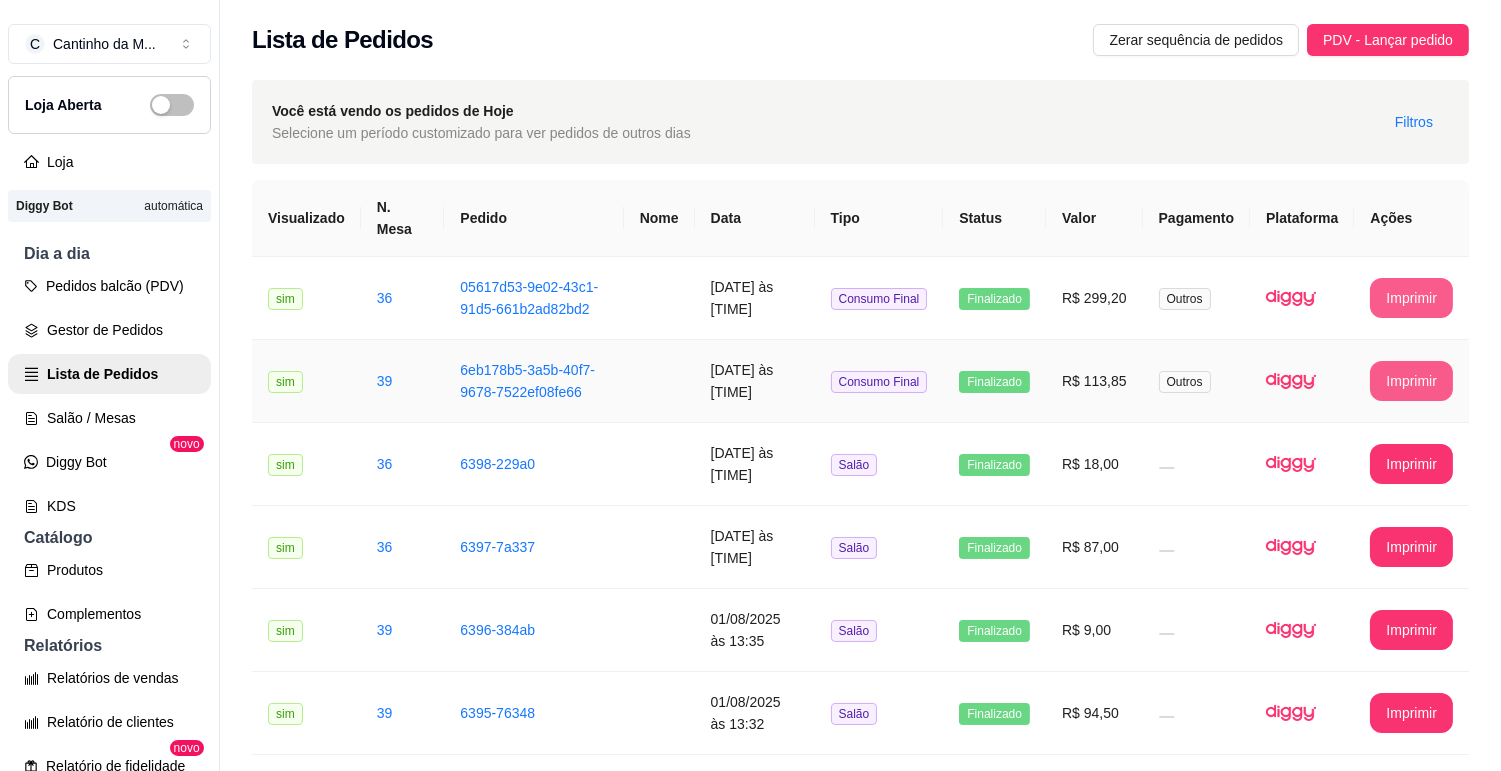 scroll, scrollTop: 0, scrollLeft: 0, axis: both 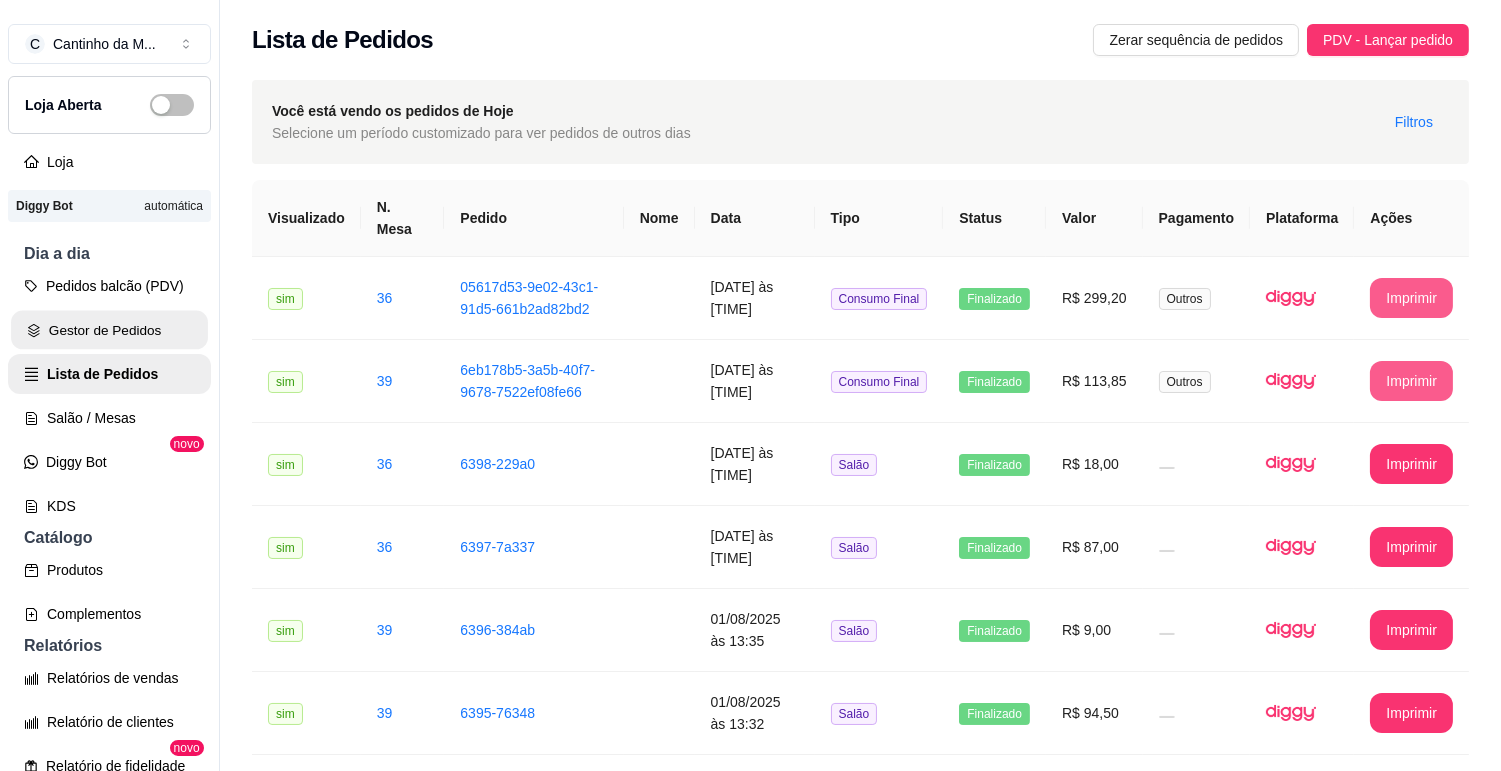 click on "Gestor de Pedidos" at bounding box center (109, 330) 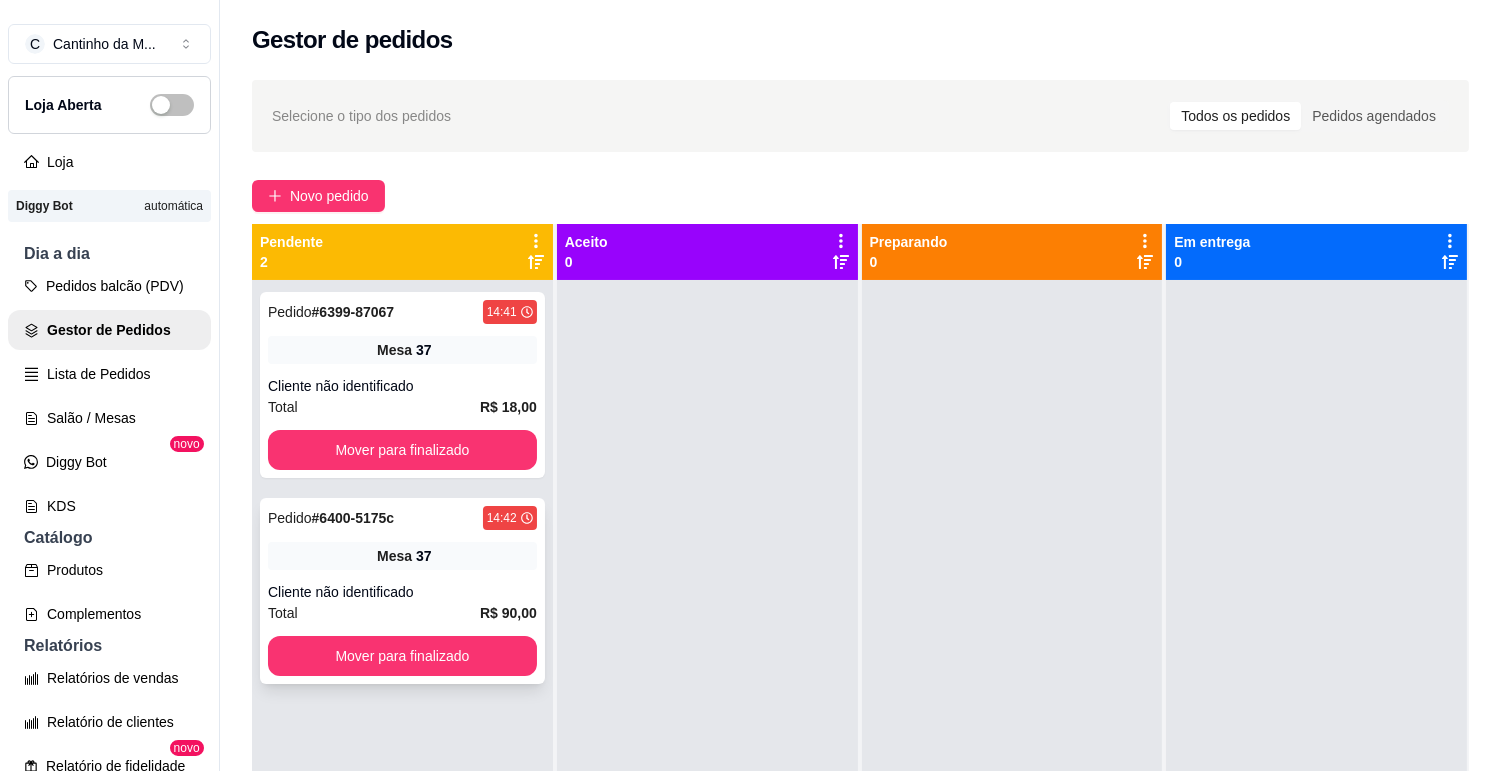 click on "Mesa 37" at bounding box center [402, 556] 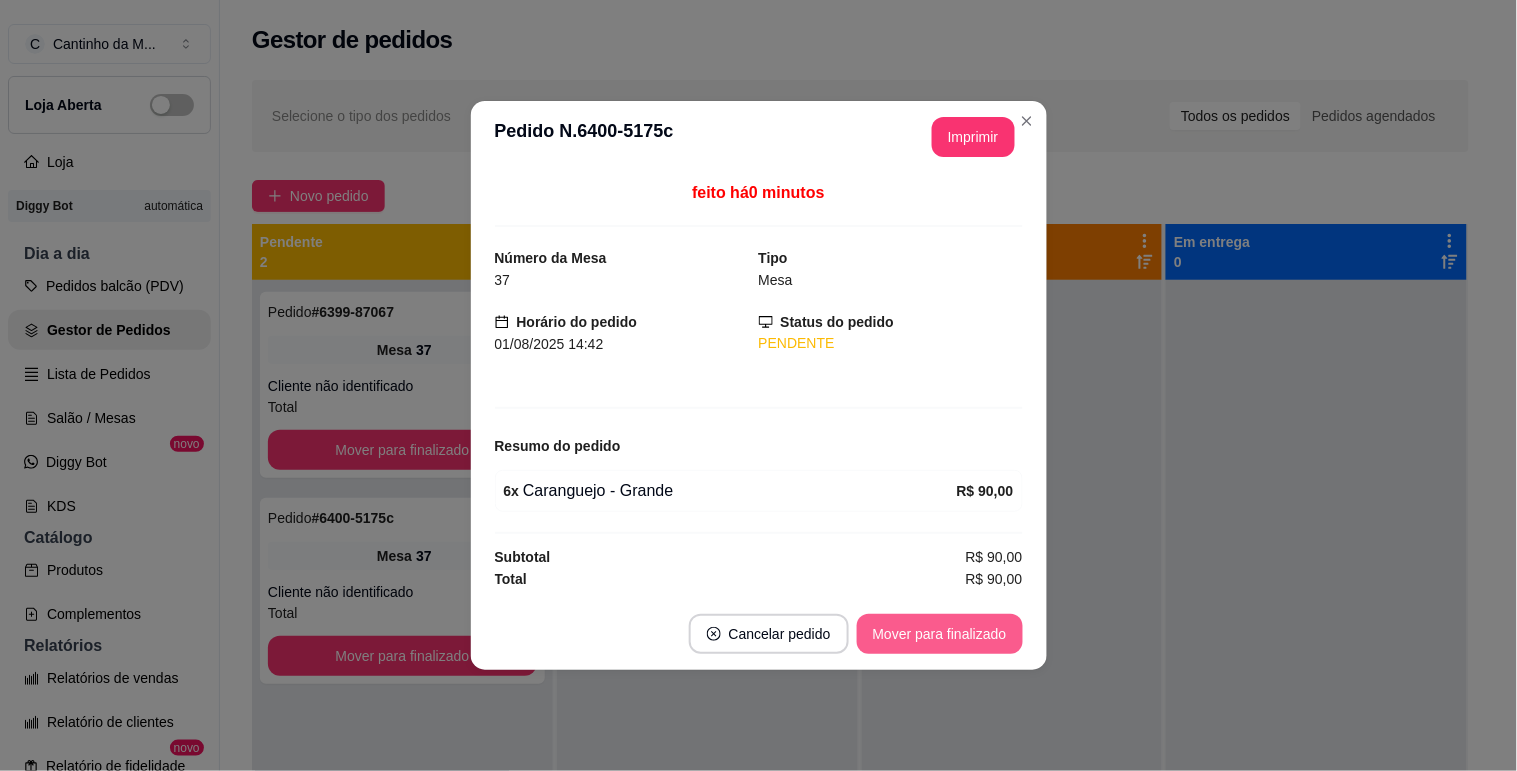 click on "Mover para finalizado" at bounding box center [940, 634] 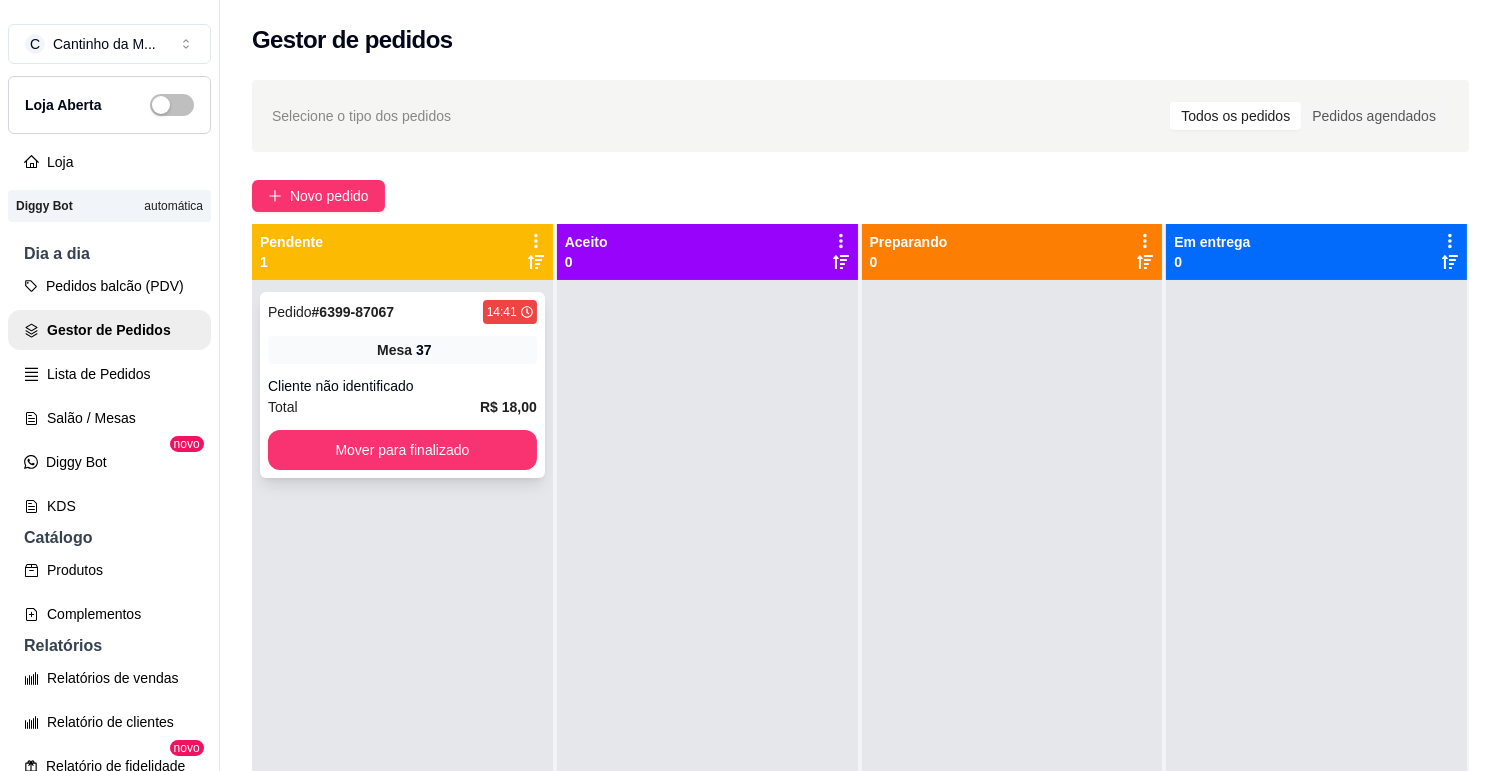 click on "Mesa" at bounding box center (394, 350) 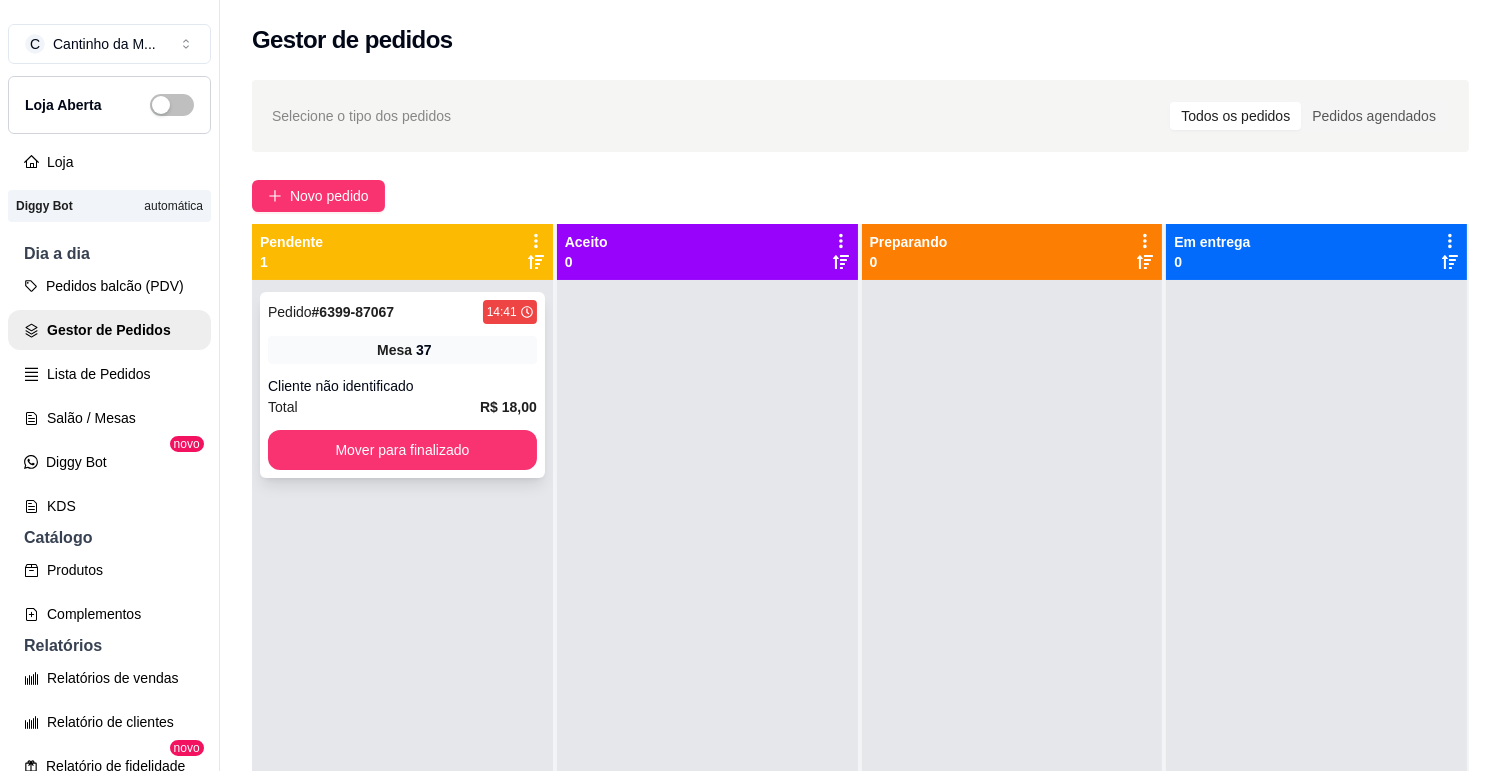 click on "# 6399-87067" at bounding box center (353, 312) 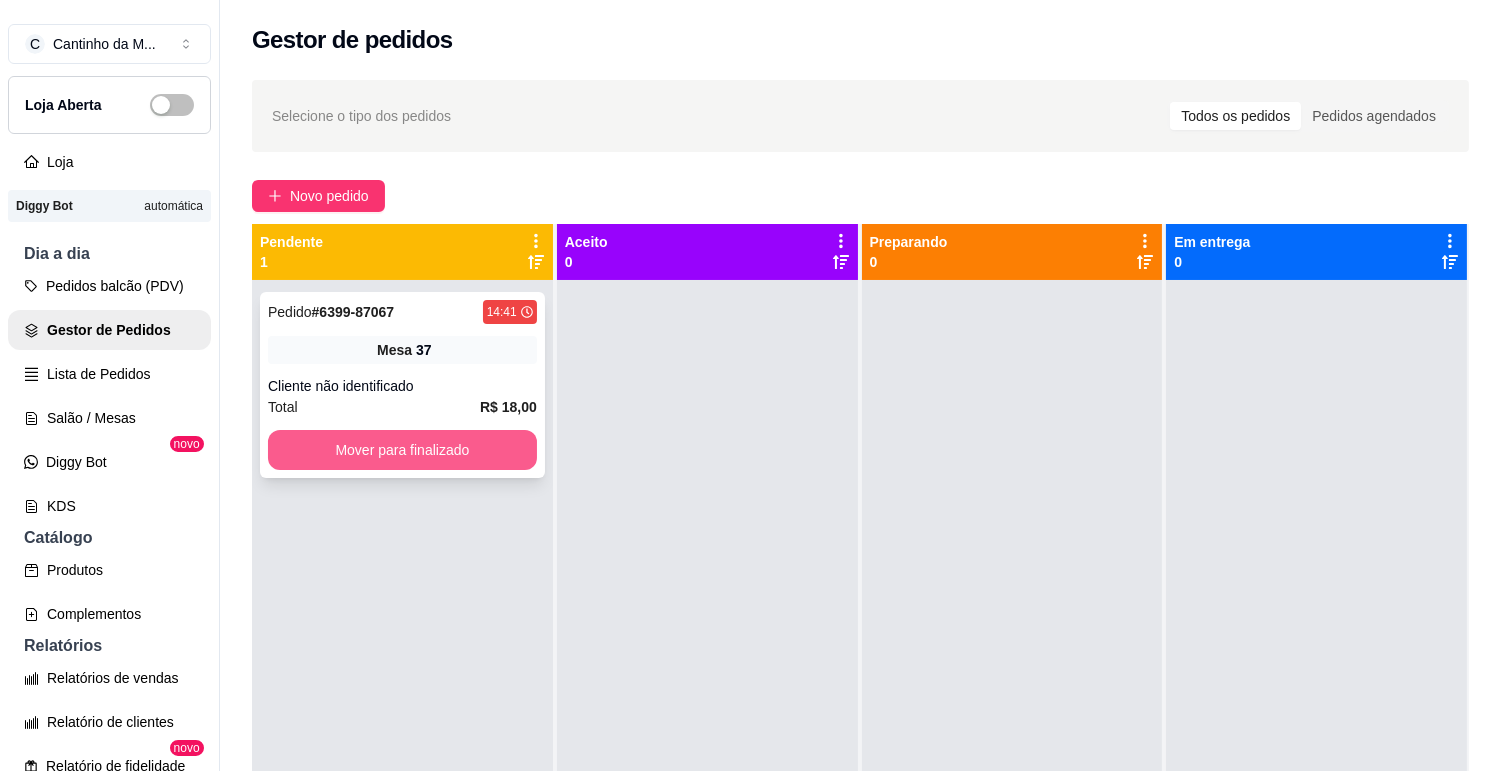 click on "Mover para finalizado" at bounding box center (402, 450) 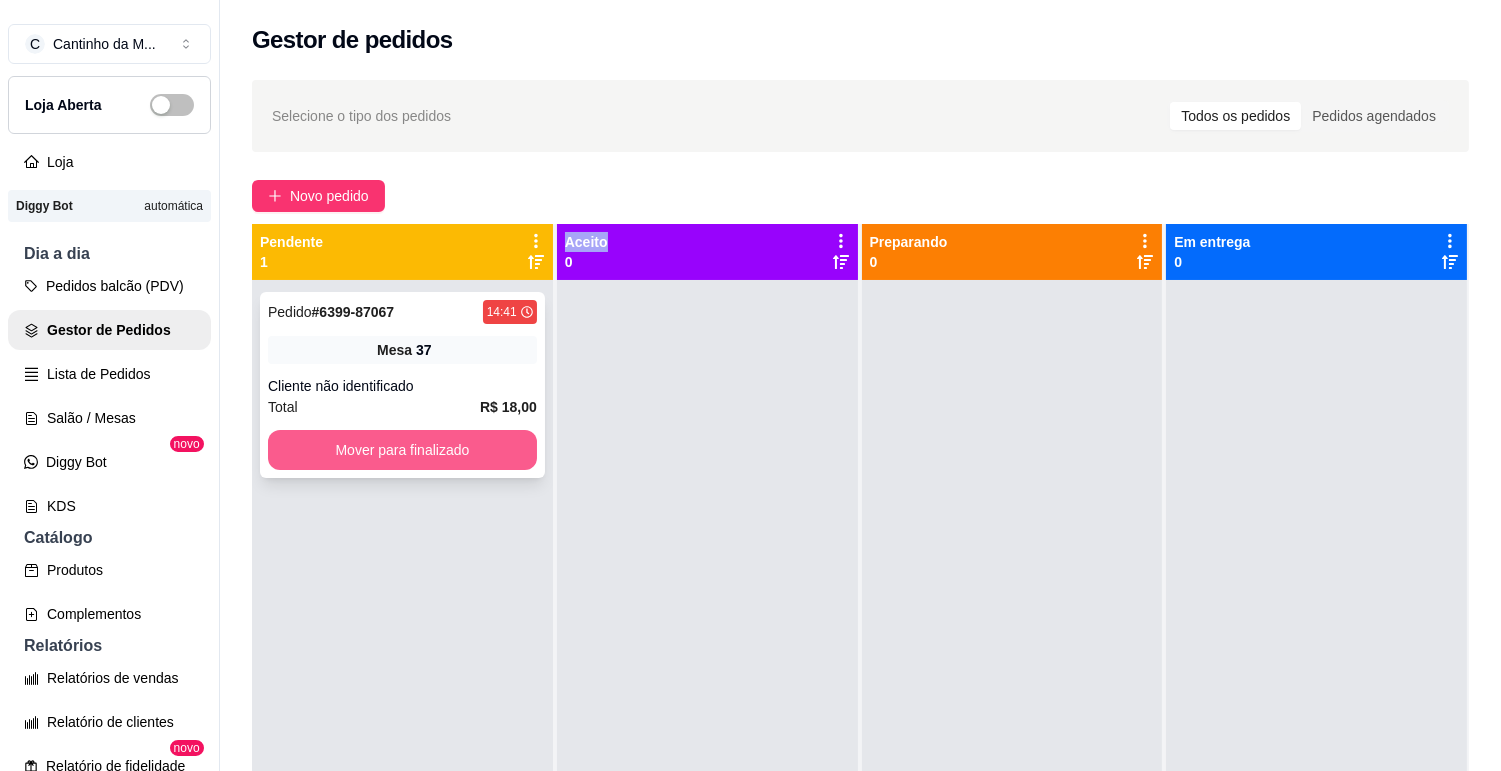 click on "Mover para finalizado" at bounding box center [402, 450] 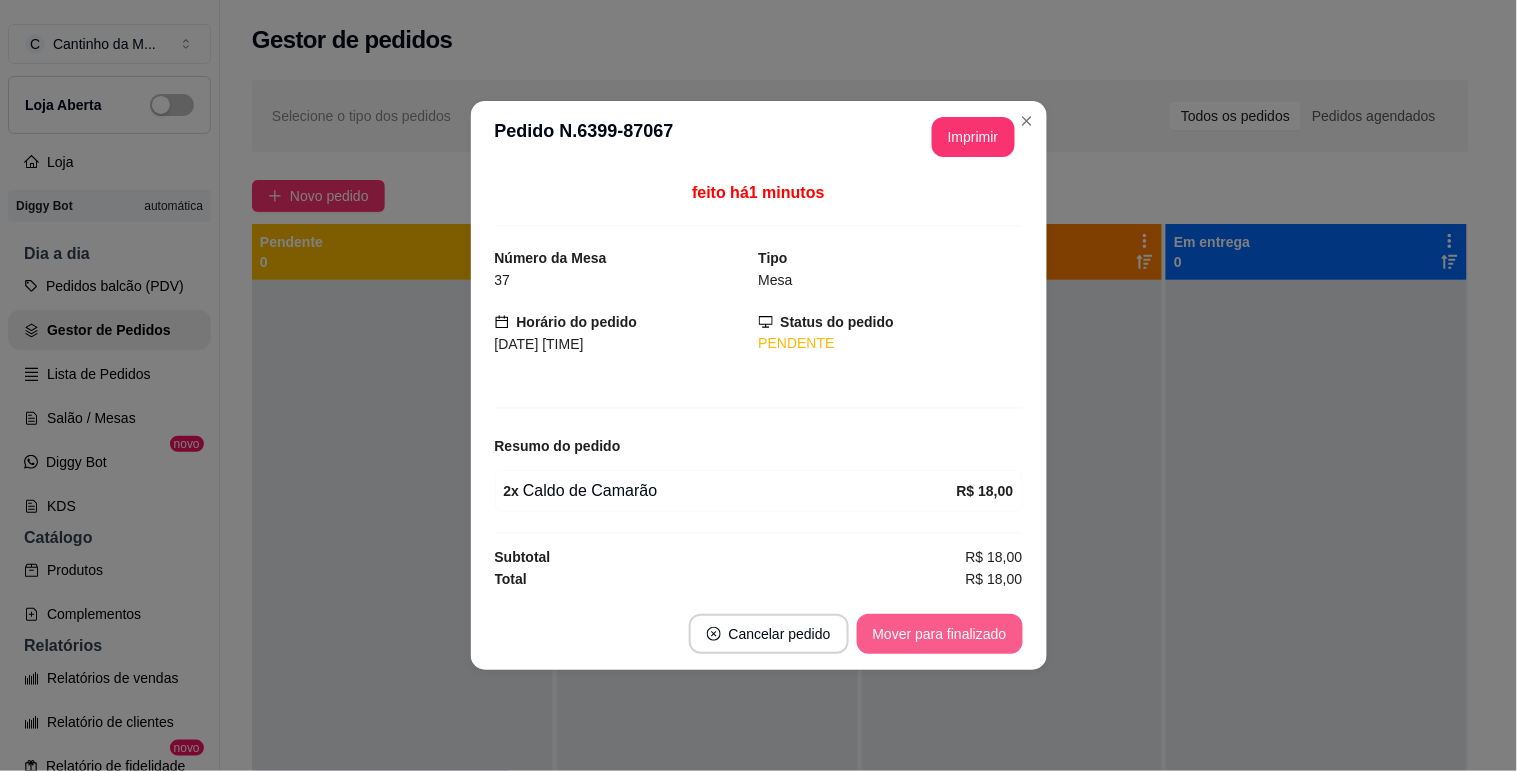click on "Mover para finalizado" at bounding box center (940, 634) 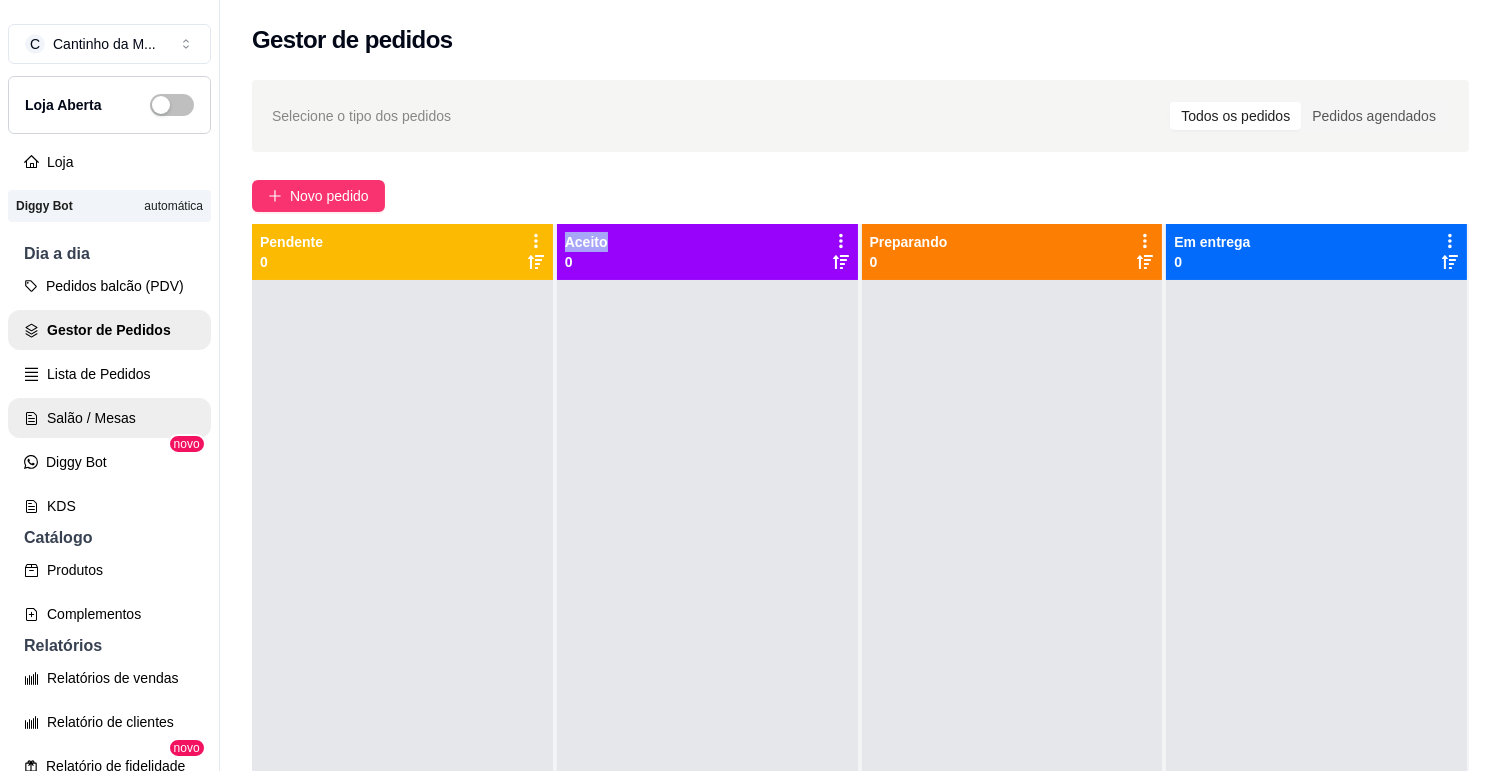 click on "Salão / Mesas" at bounding box center [109, 418] 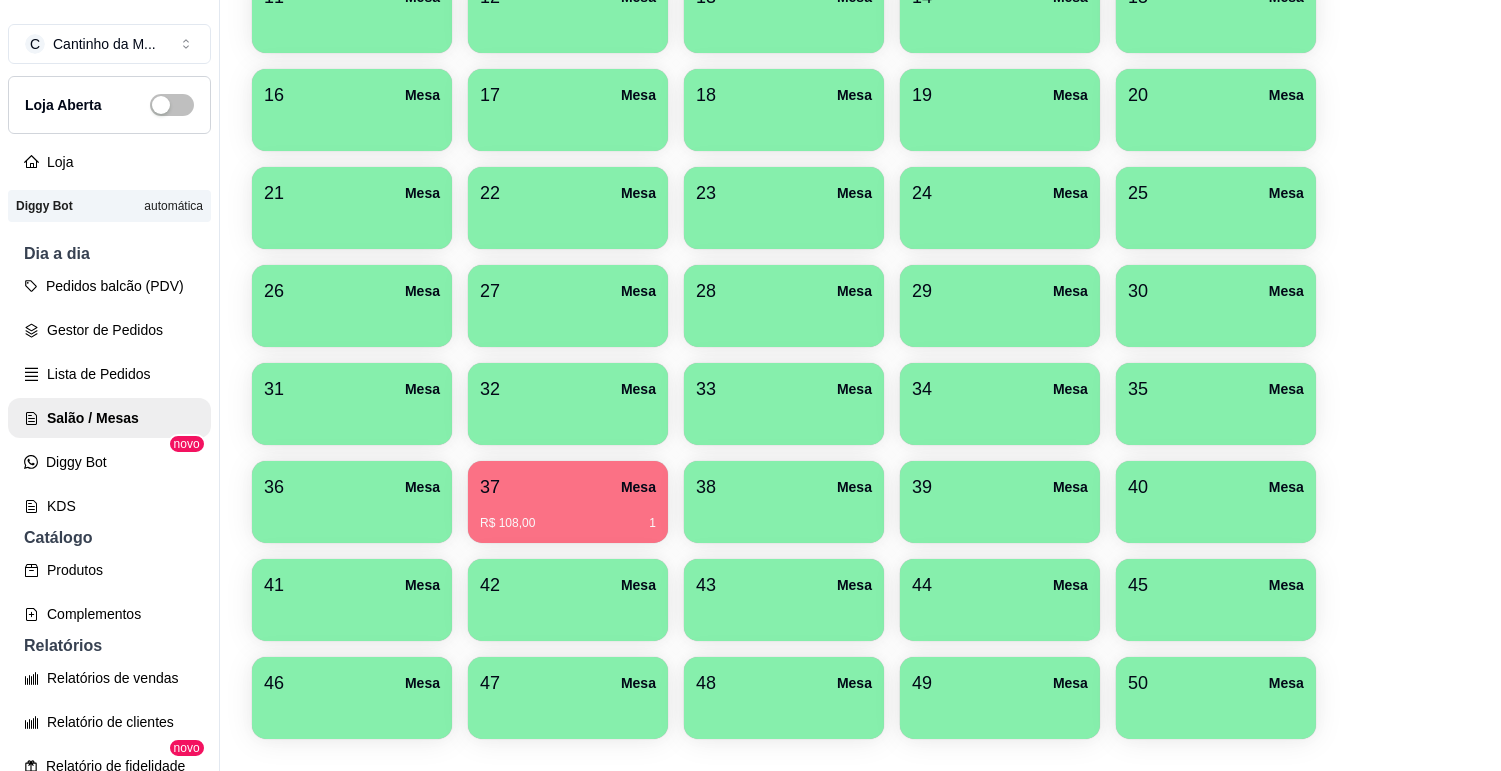 scroll, scrollTop: 555, scrollLeft: 0, axis: vertical 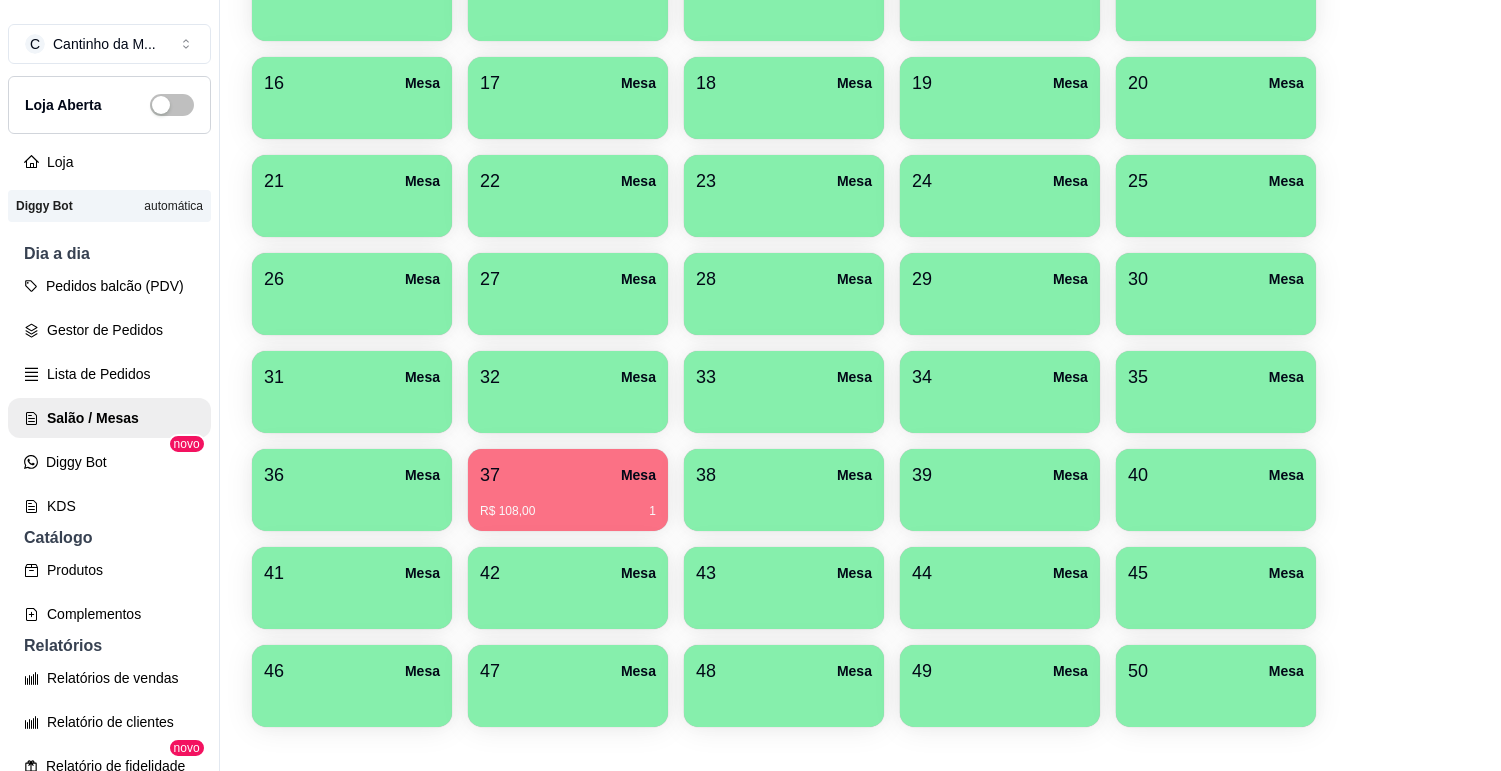 click on "R$ 108,00 1" at bounding box center (568, 504) 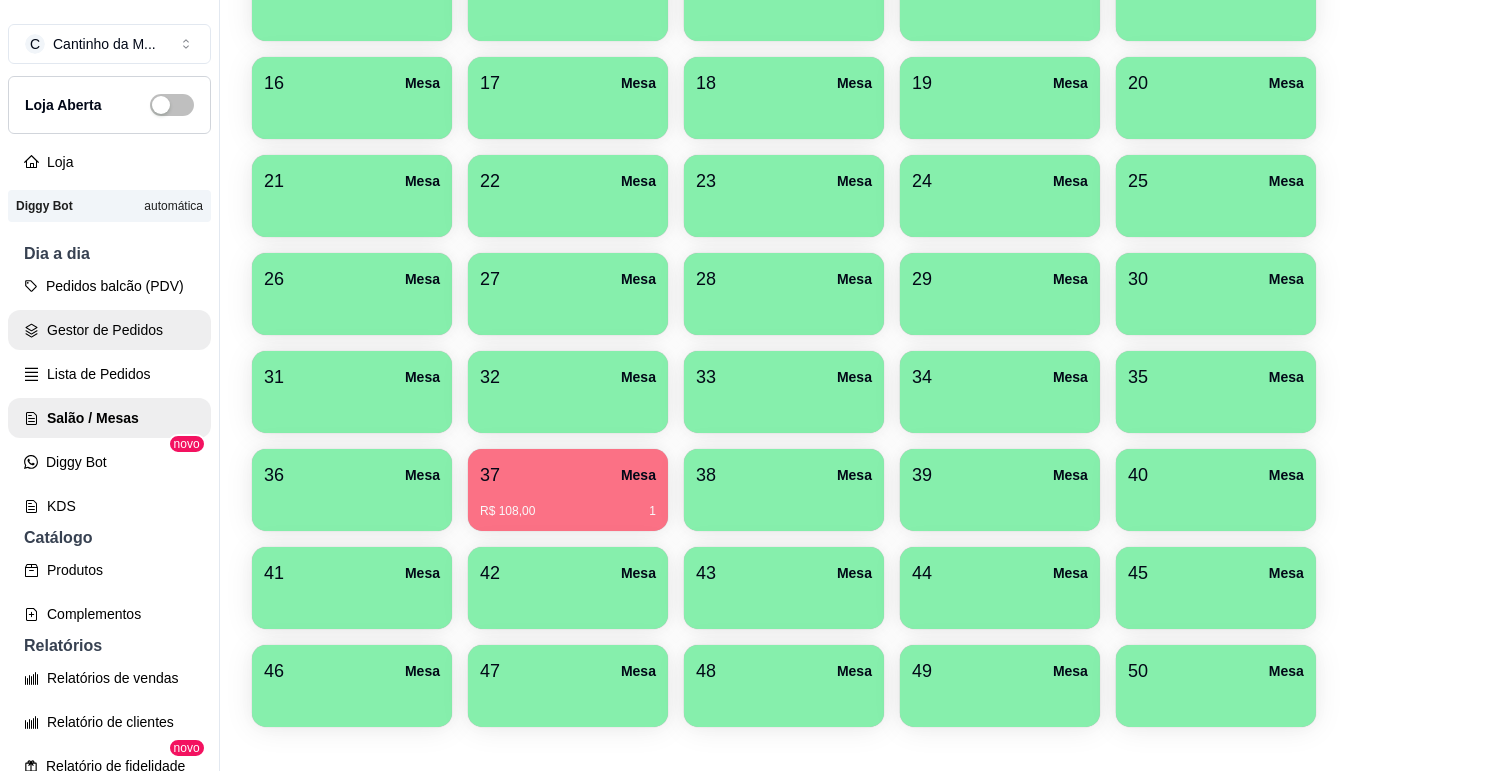 click on "Gestor de Pedidos" at bounding box center [109, 330] 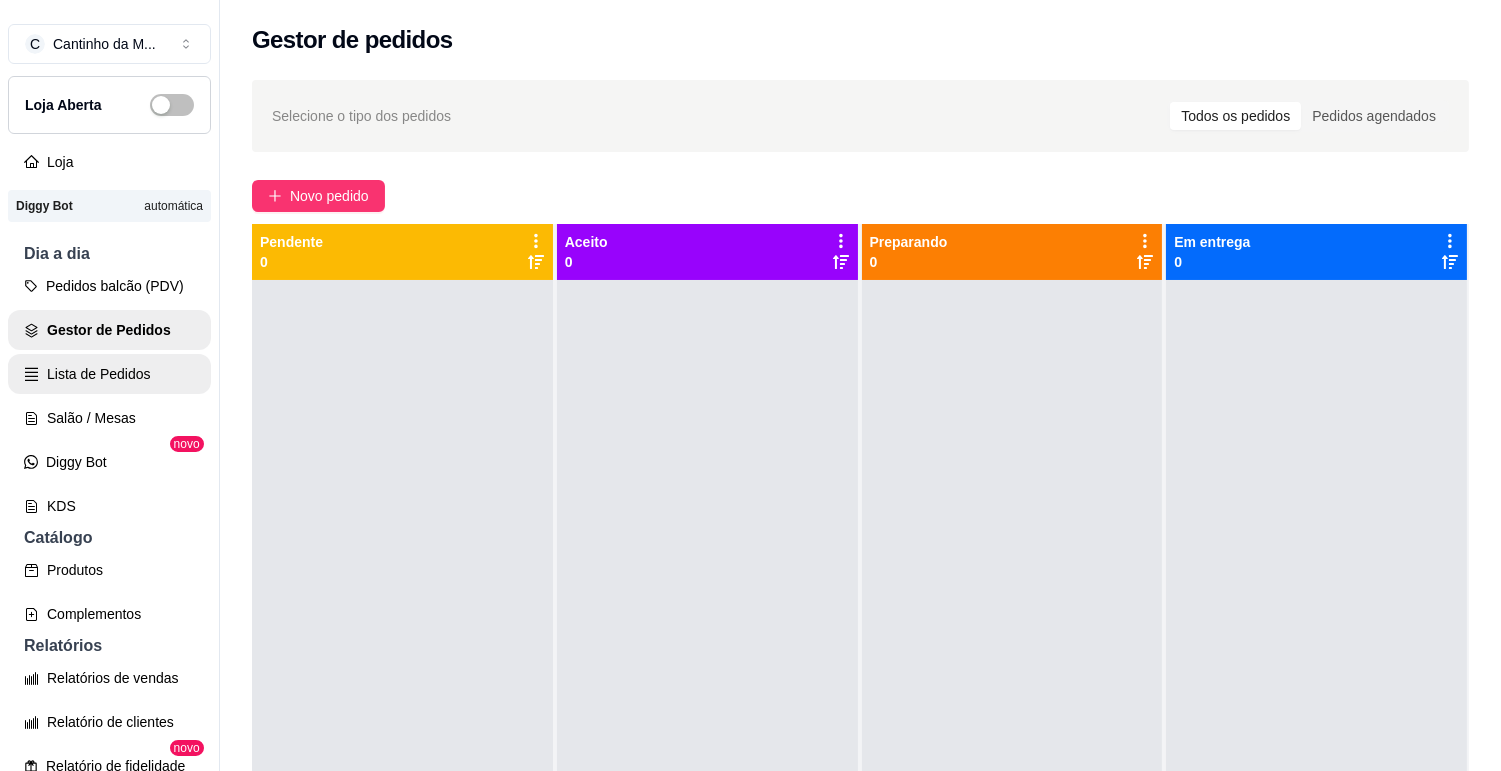 click on "Lista de Pedidos" at bounding box center (109, 374) 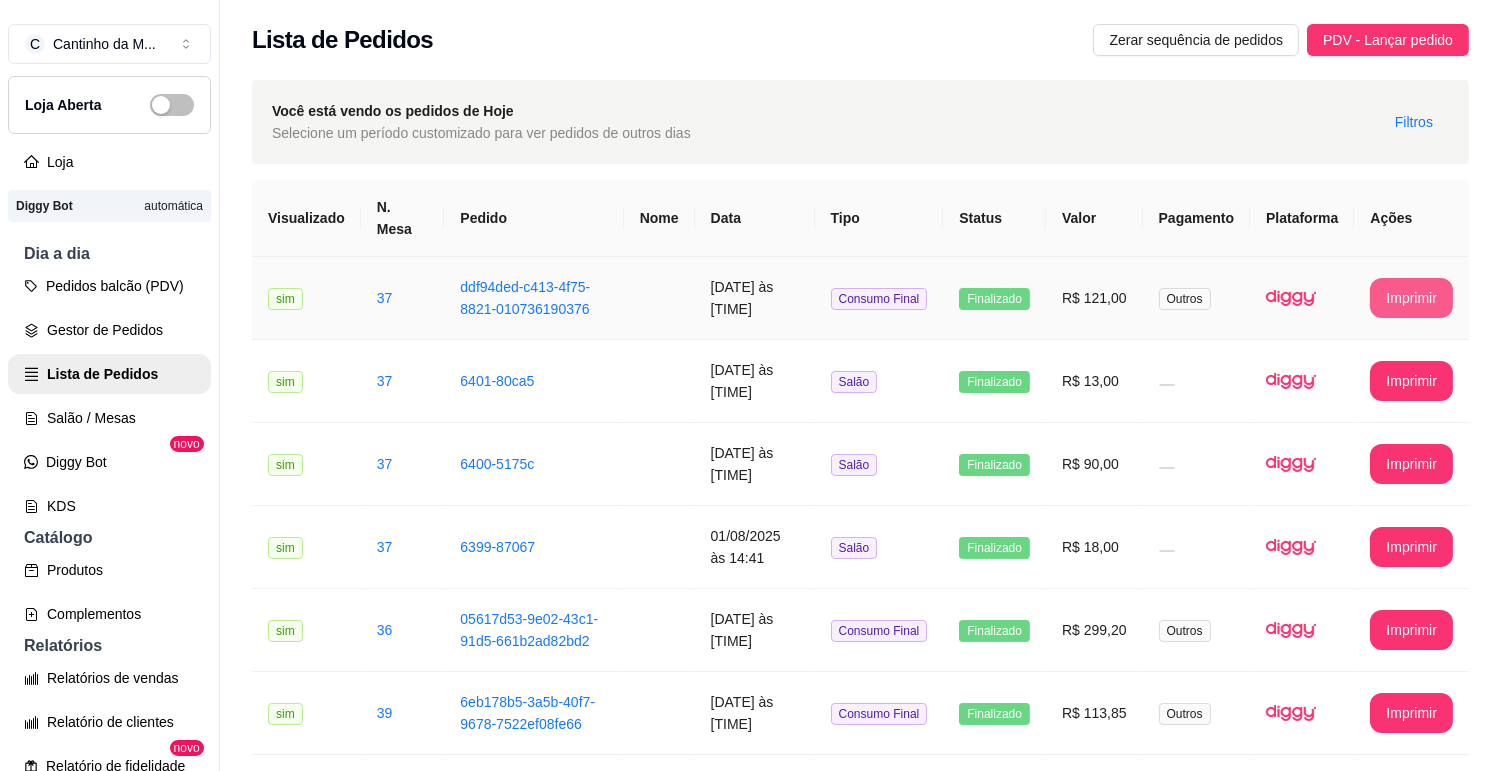 click on "Imprimir" at bounding box center [1411, 298] 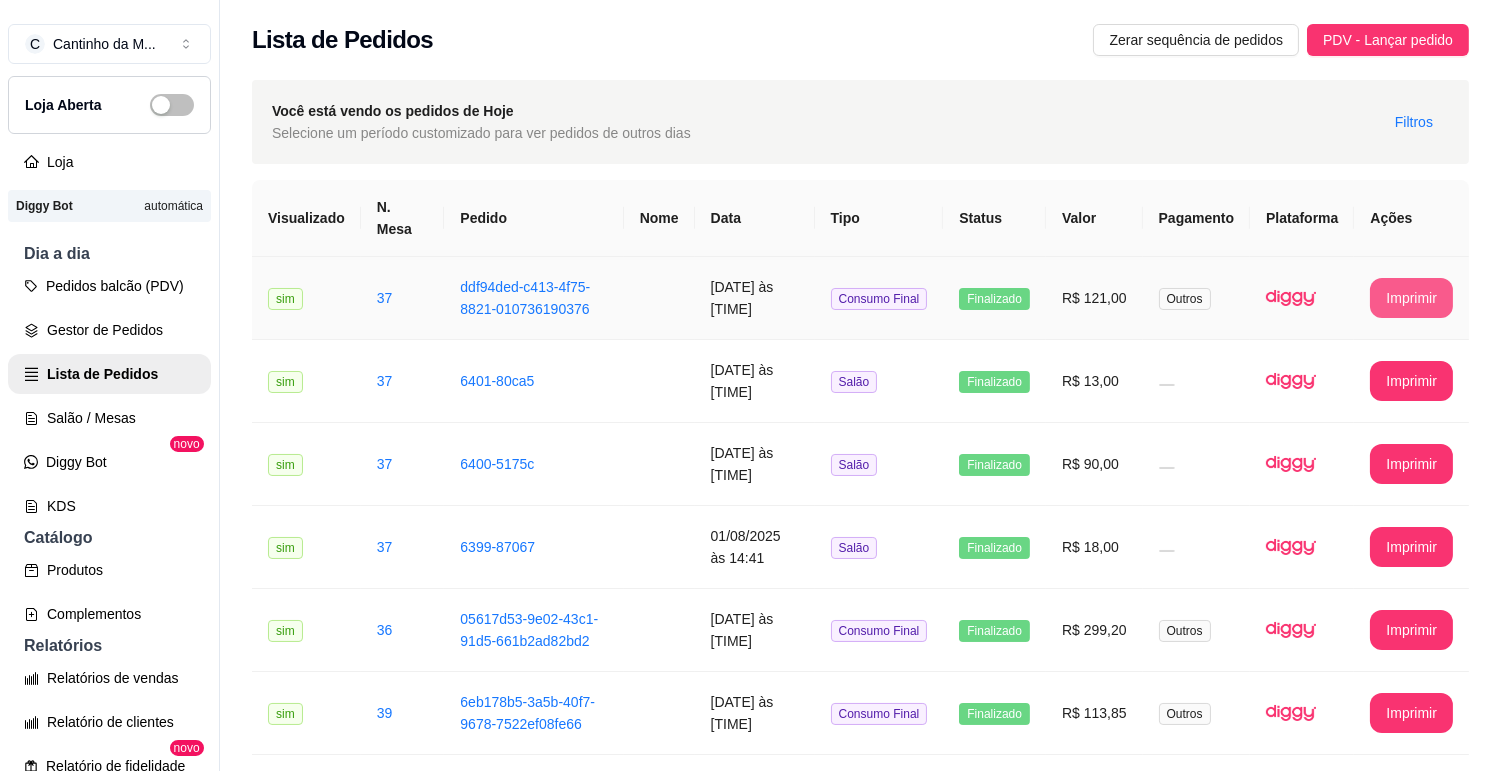 scroll, scrollTop: 0, scrollLeft: 0, axis: both 